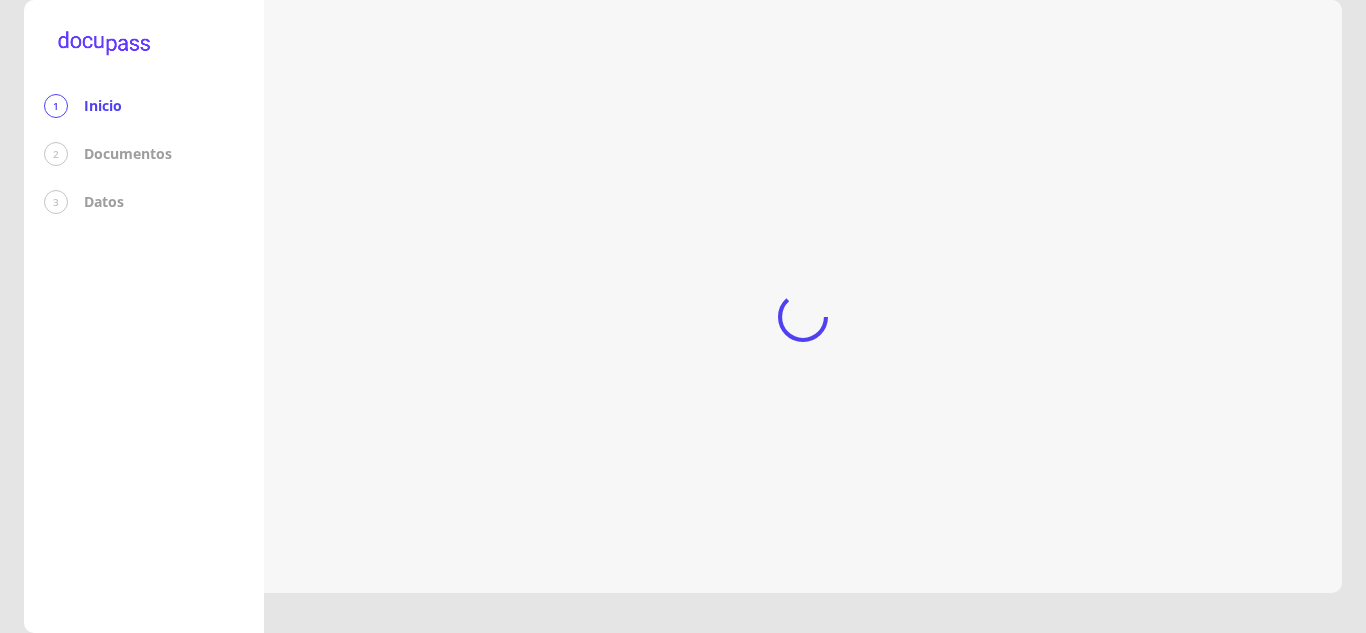 scroll, scrollTop: 0, scrollLeft: 0, axis: both 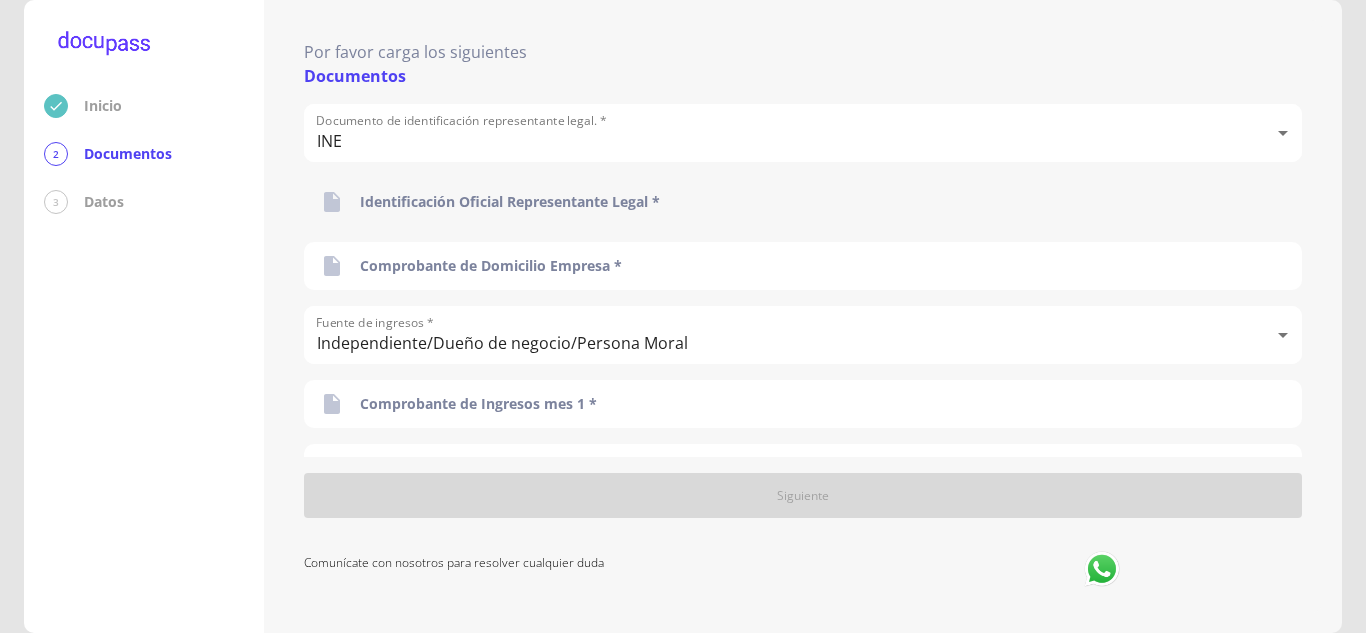 click on "Identificación Oficial Representante Legal *" at bounding box center (510, 202) 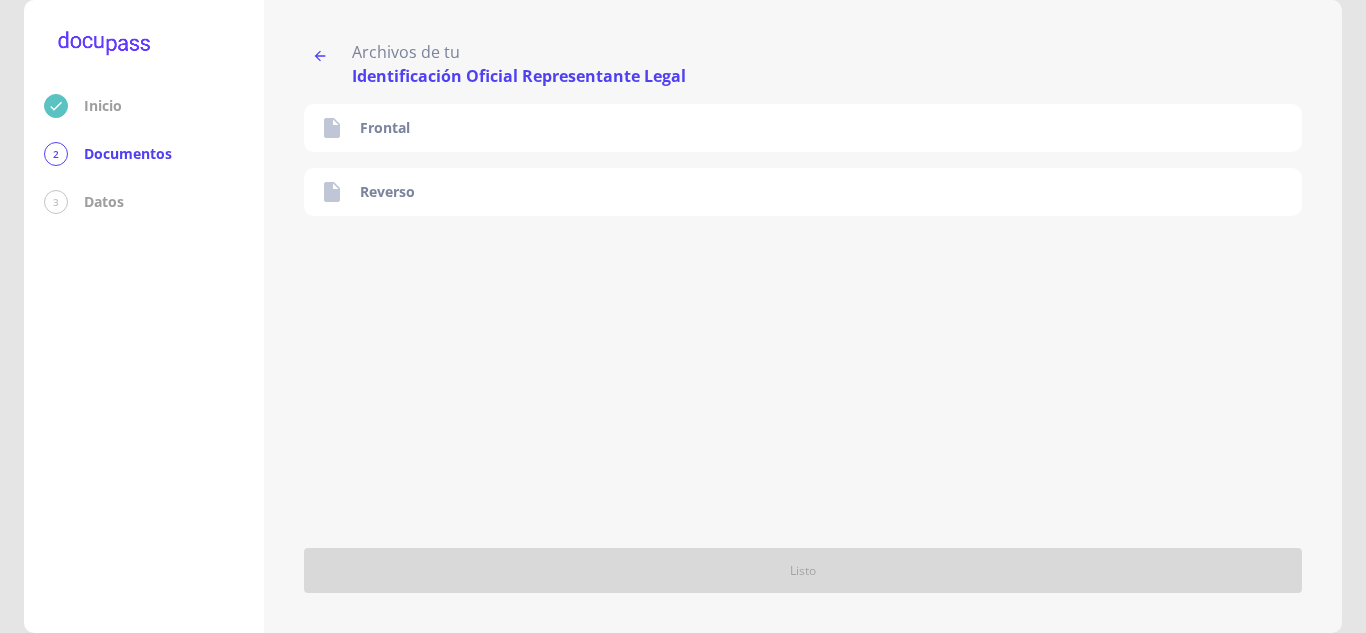 click on "Frontal Reverso" 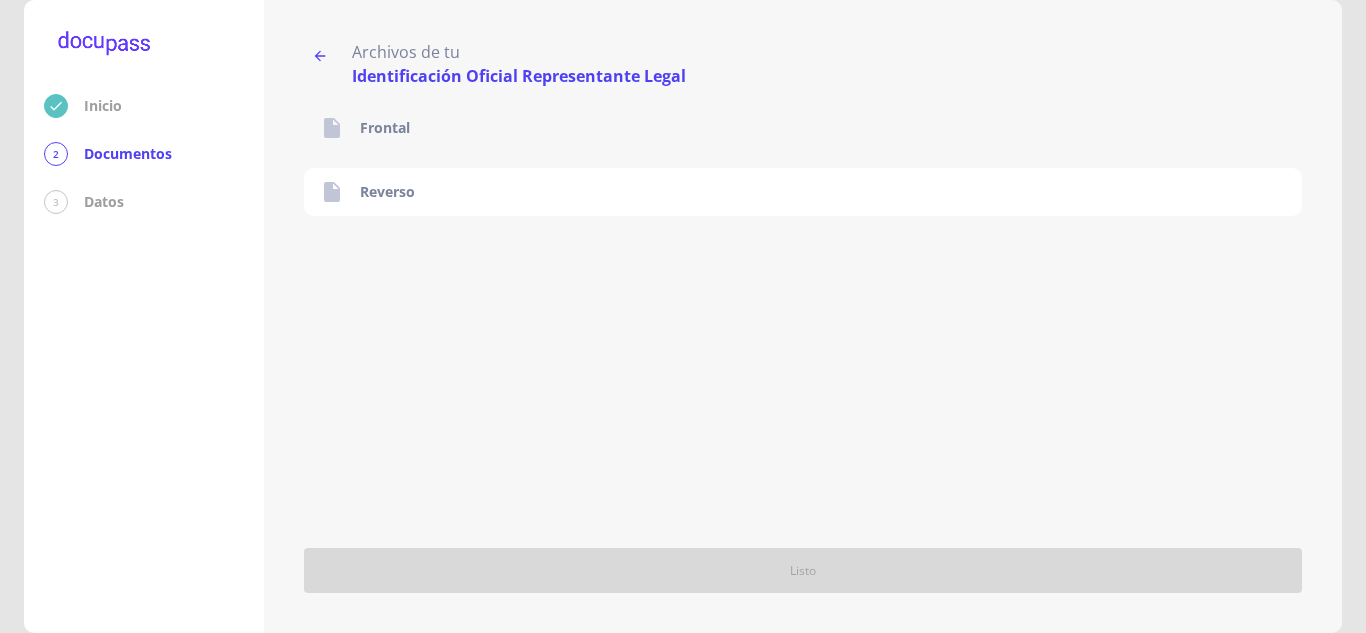 click on "Frontal" at bounding box center [803, 128] 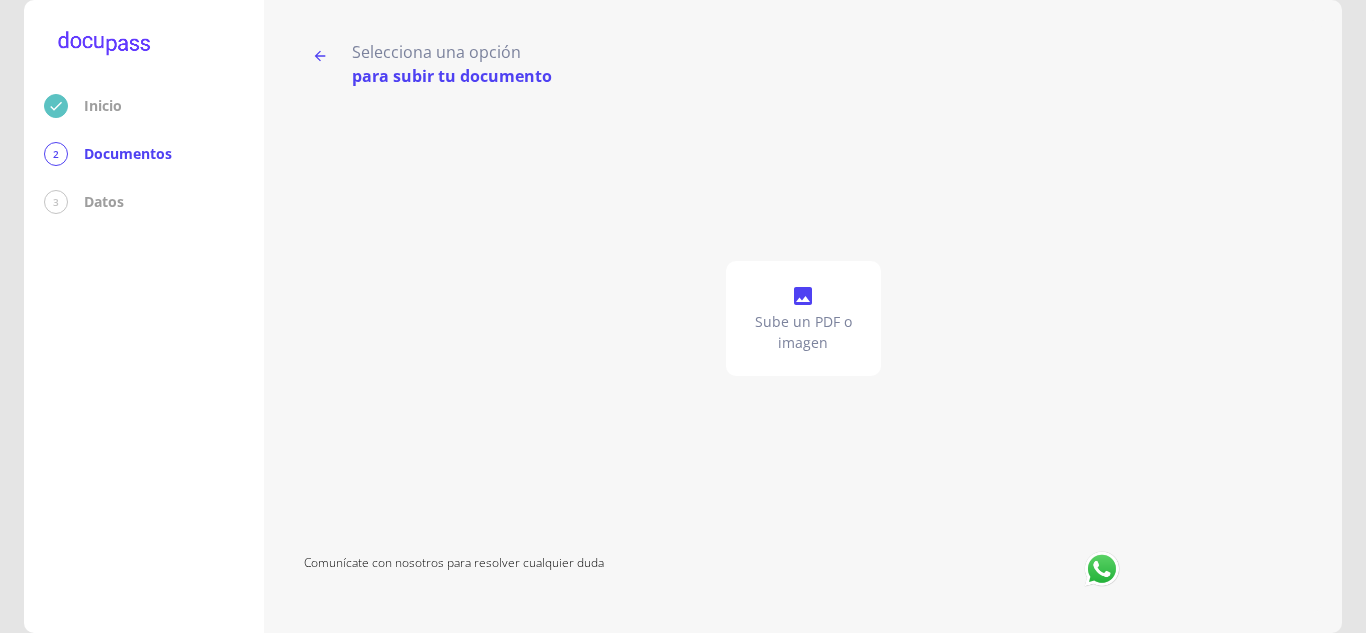 click on "Sube un PDF o imagen" at bounding box center (803, 332) 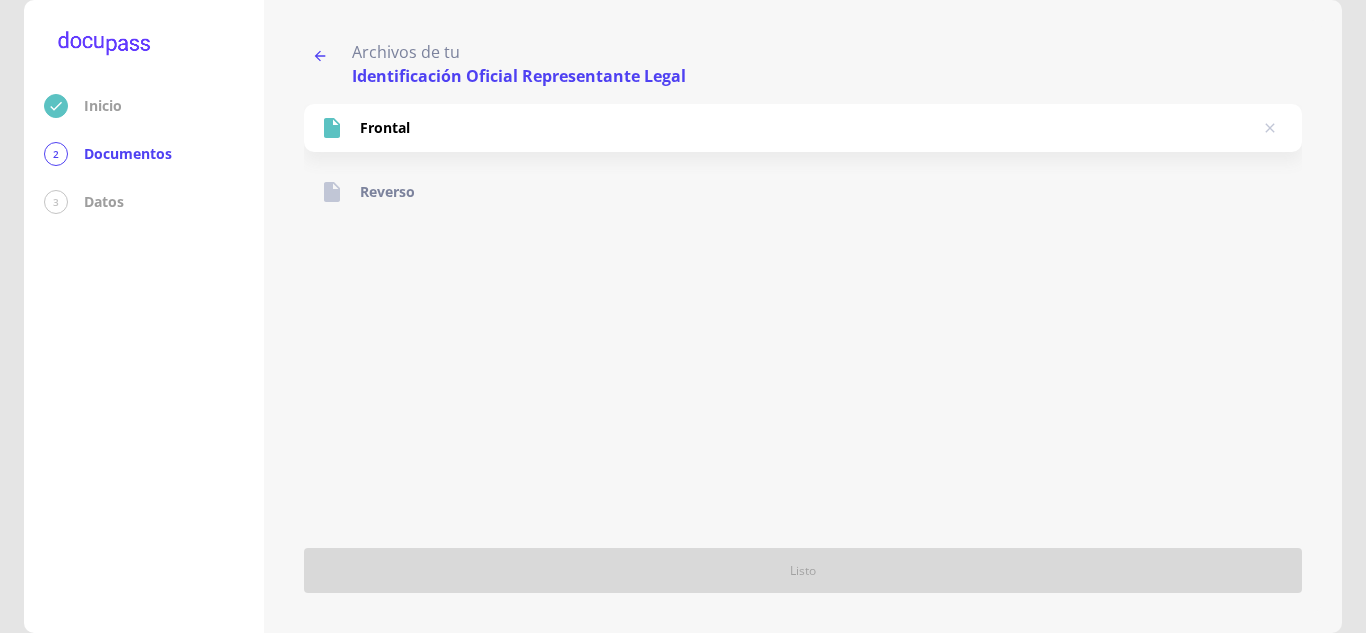click on "Reverso" at bounding box center [387, 192] 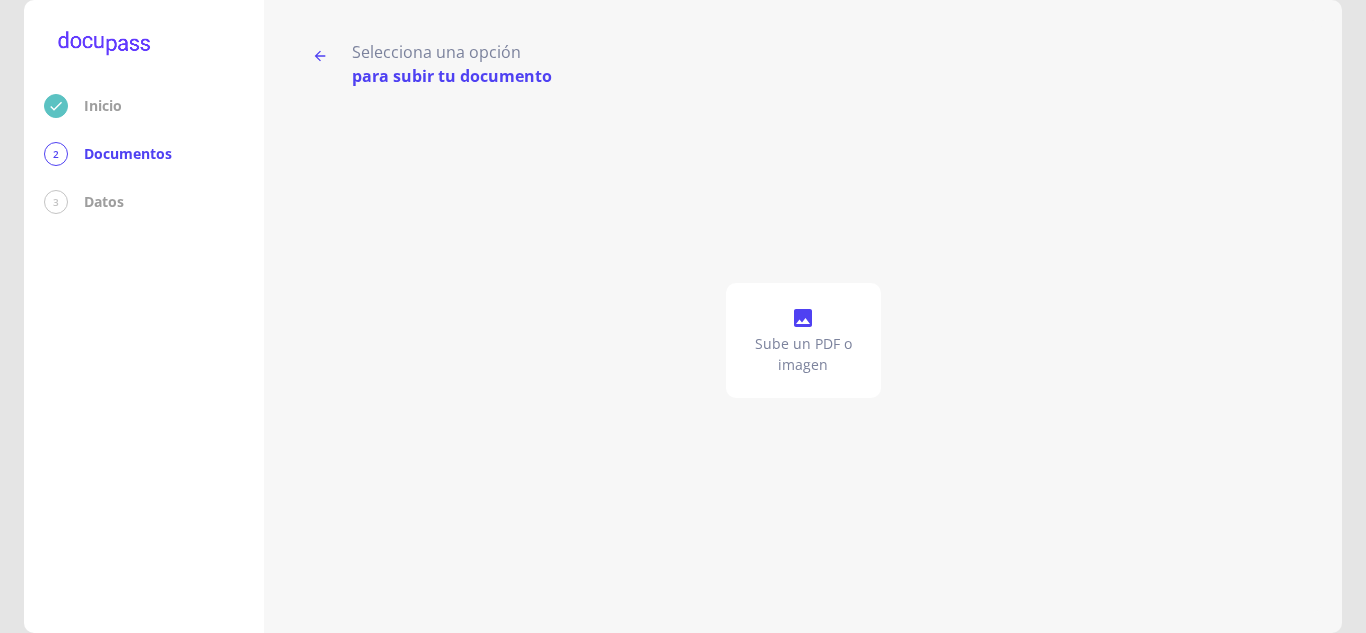 click on "Sube un PDF o imagen" at bounding box center [803, 354] 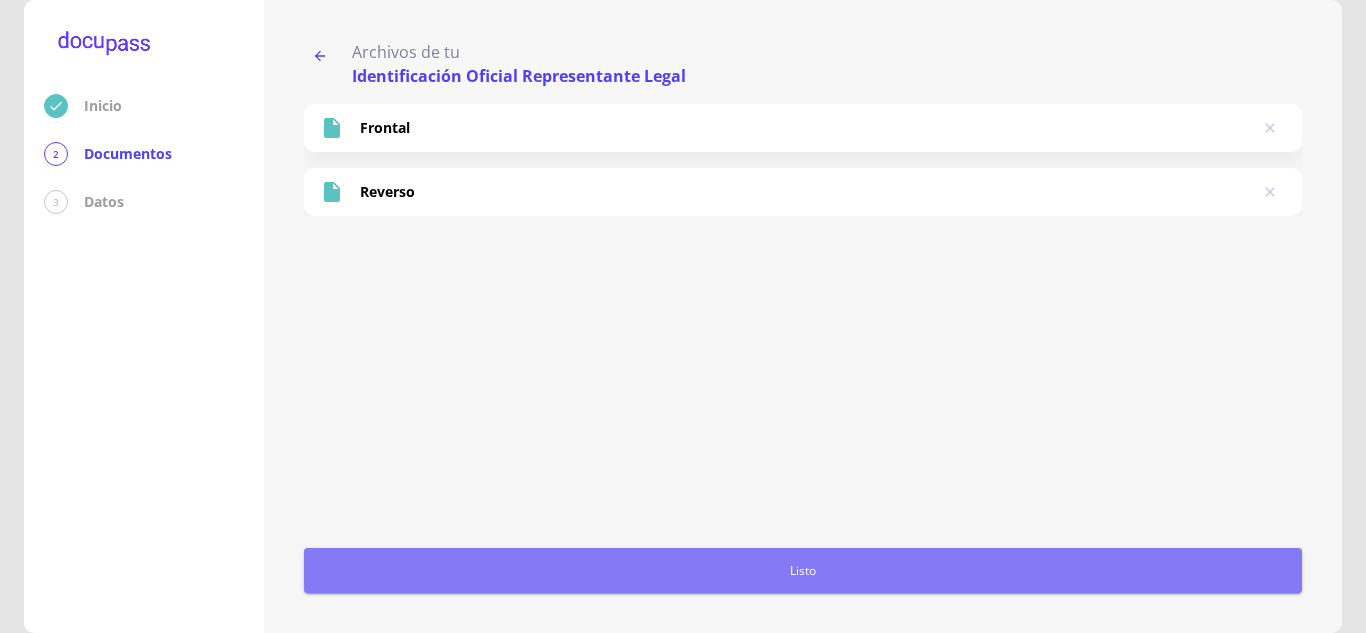 click on "Listo" at bounding box center [803, 570] 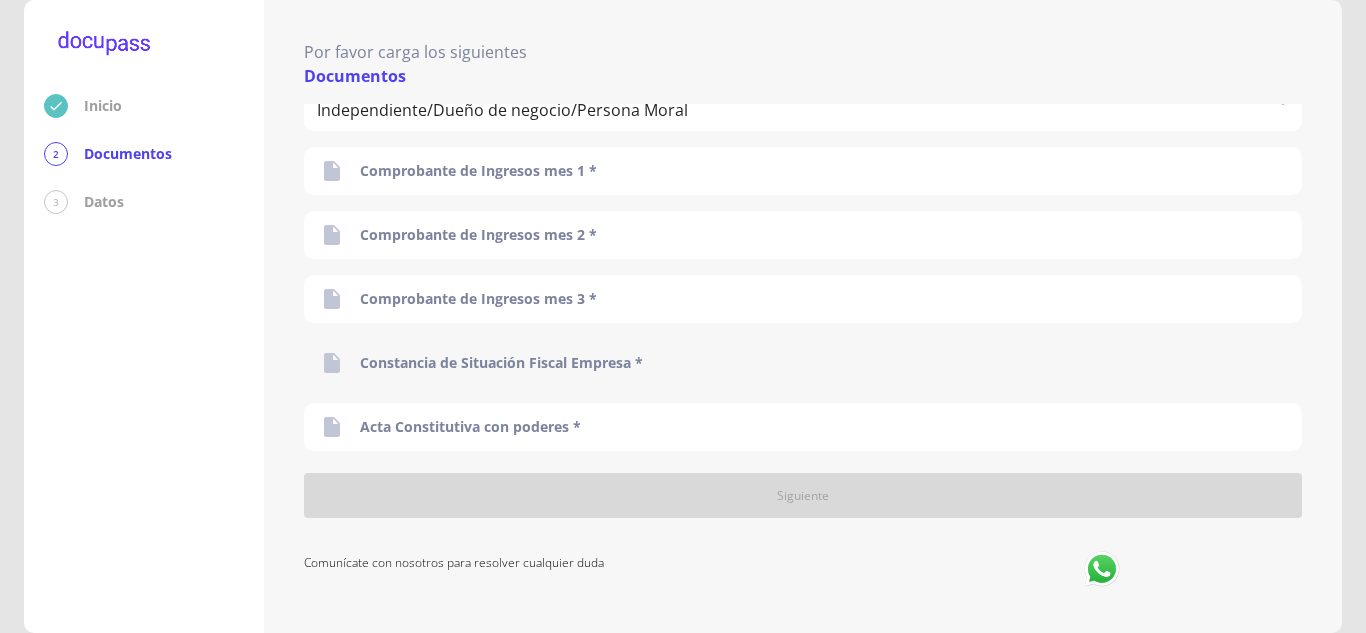 scroll, scrollTop: 200, scrollLeft: 0, axis: vertical 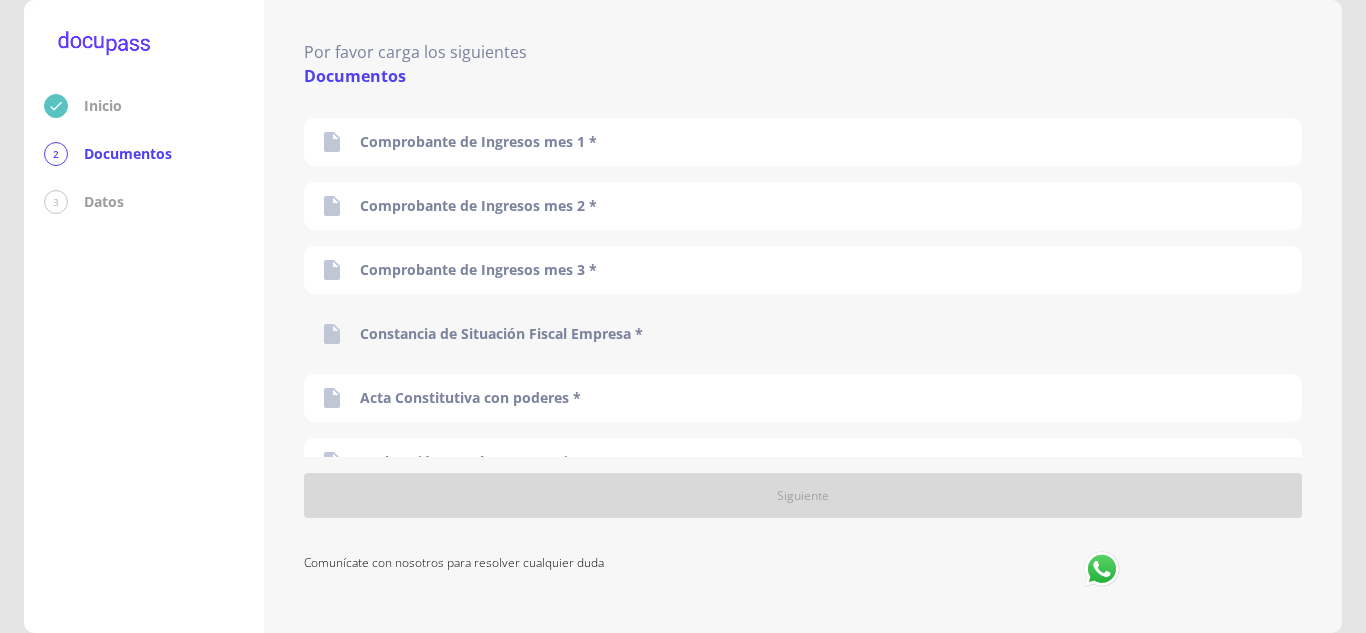 click on "Constancia de Situación Fiscal Empresa *" at bounding box center [501, 334] 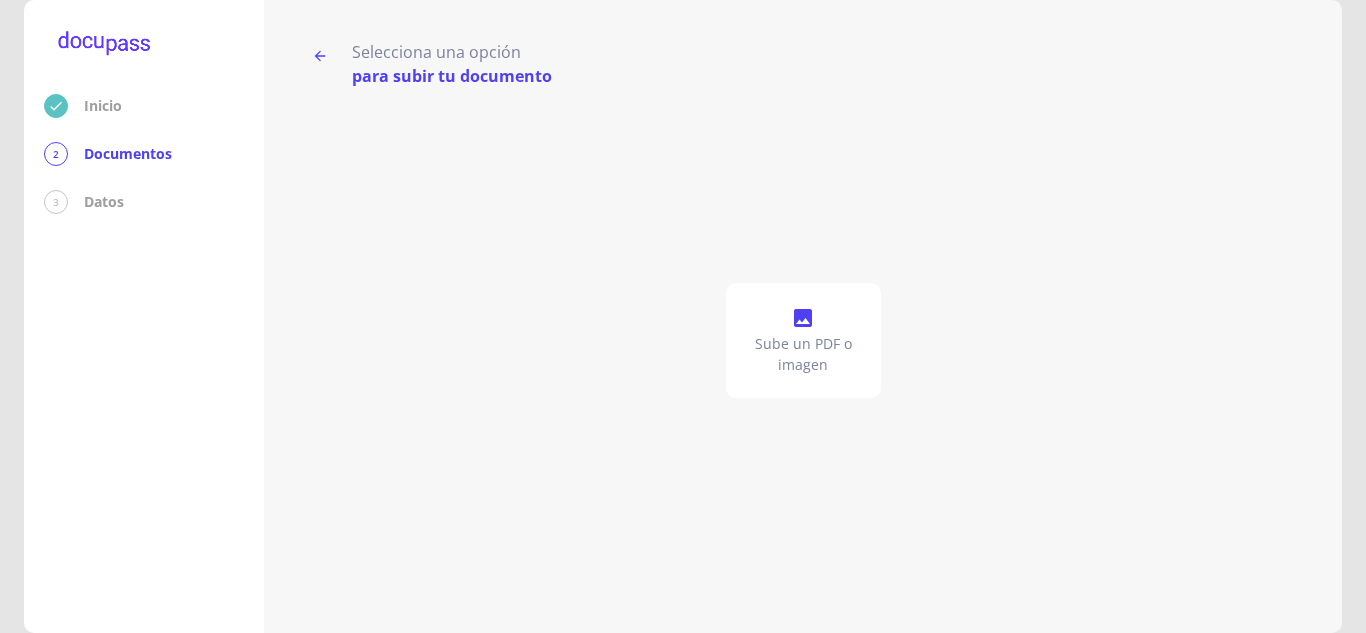 click on "Sube un PDF o imagen" 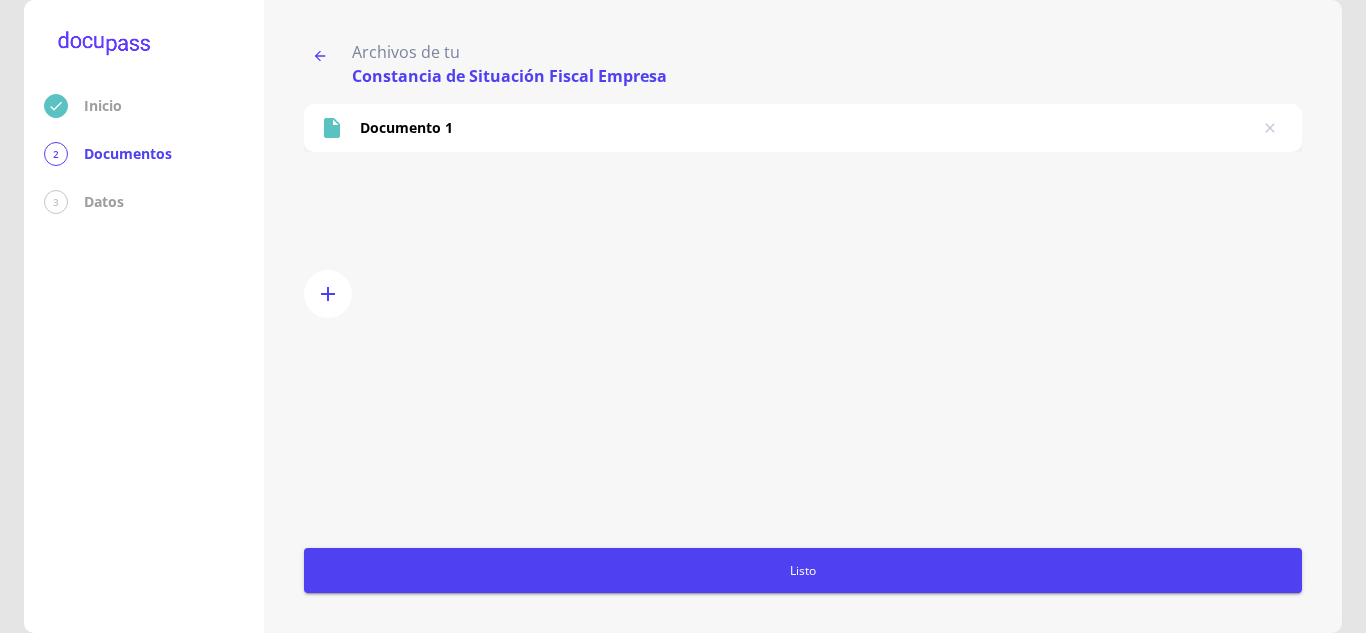 click on "Listo" at bounding box center (803, 570) 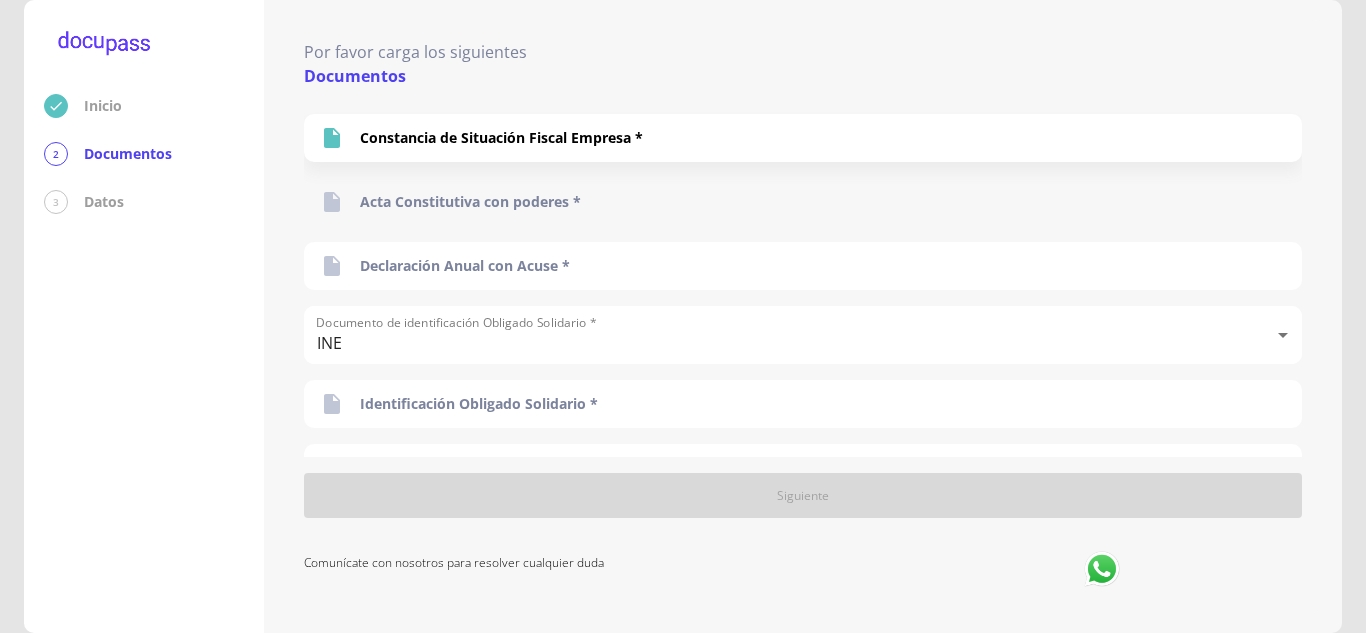 scroll, scrollTop: 457, scrollLeft: 0, axis: vertical 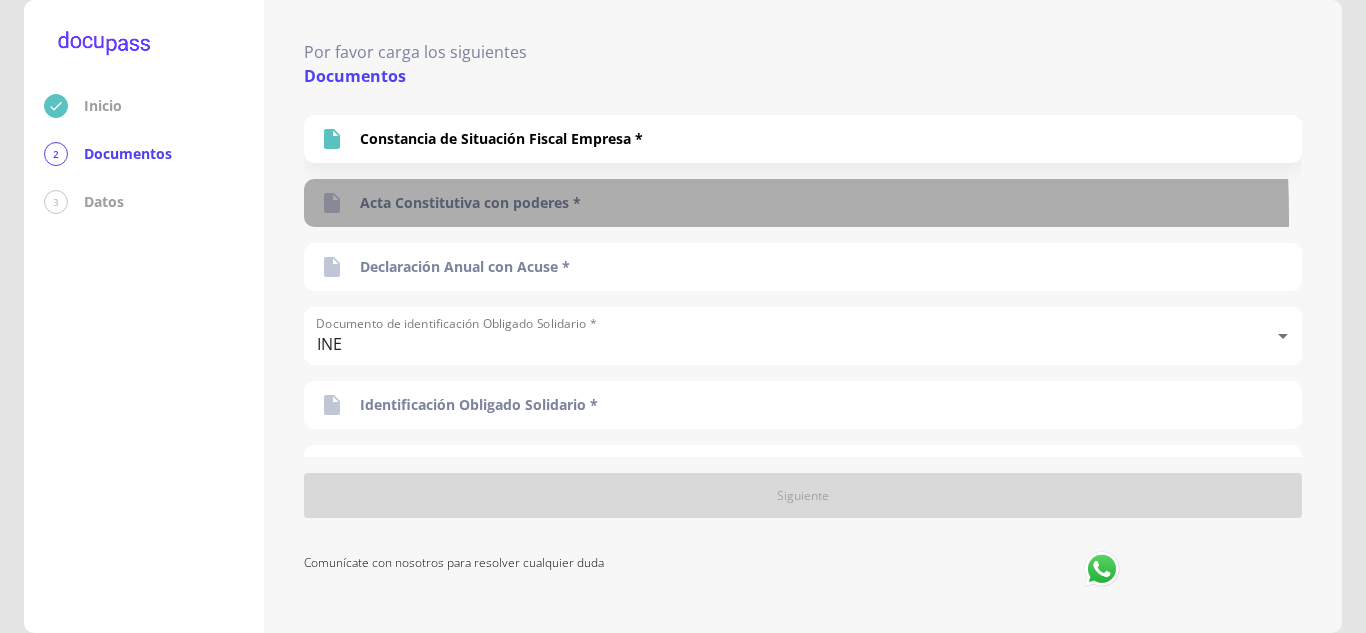 click on "Acta Constitutiva con poderes *" at bounding box center [803, 203] 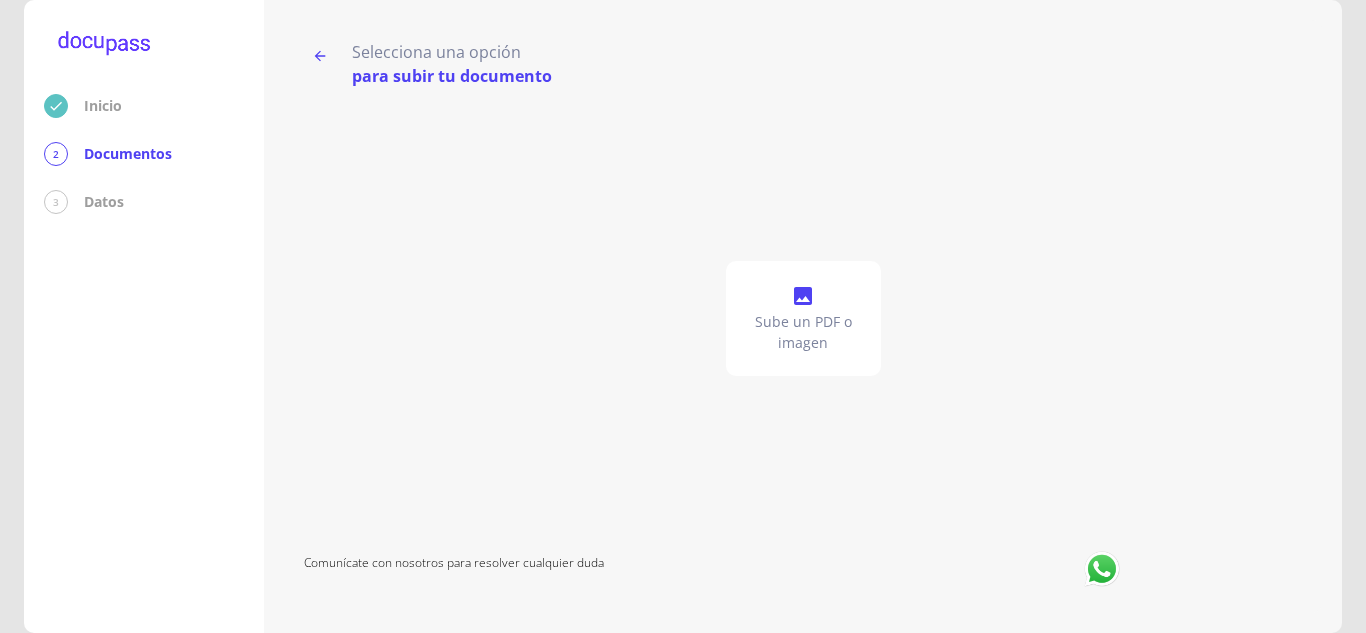 click on "Sube un PDF o imagen" at bounding box center (803, 332) 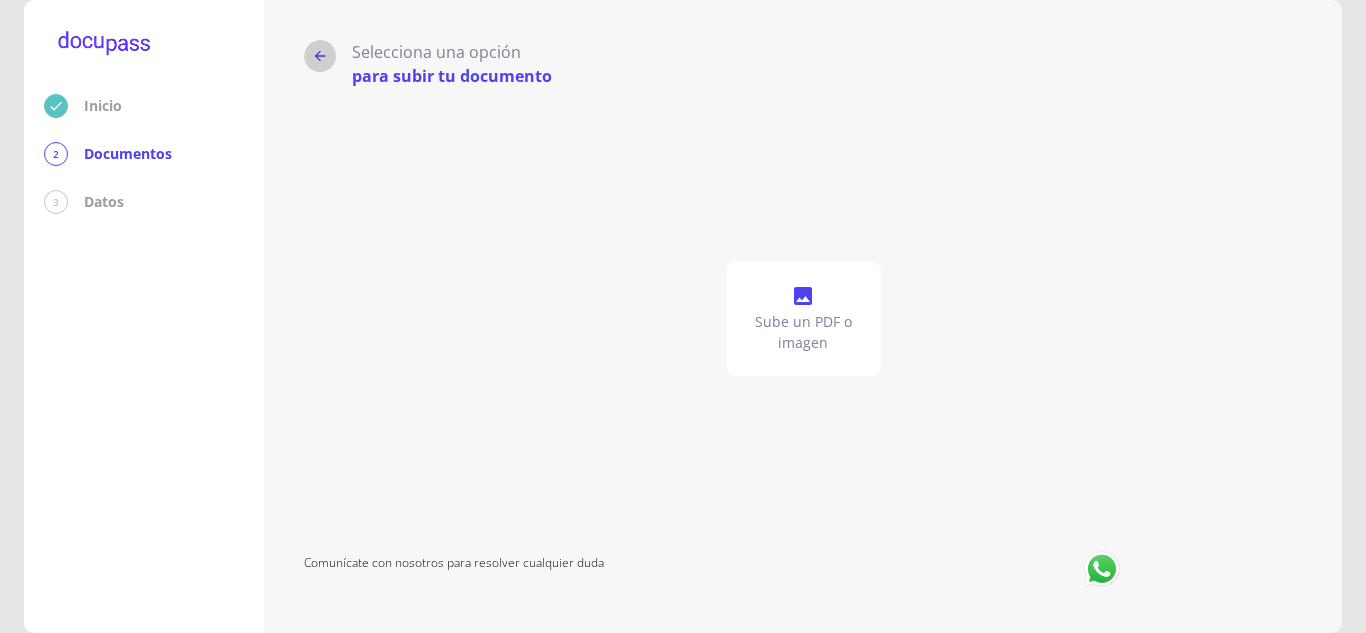 click 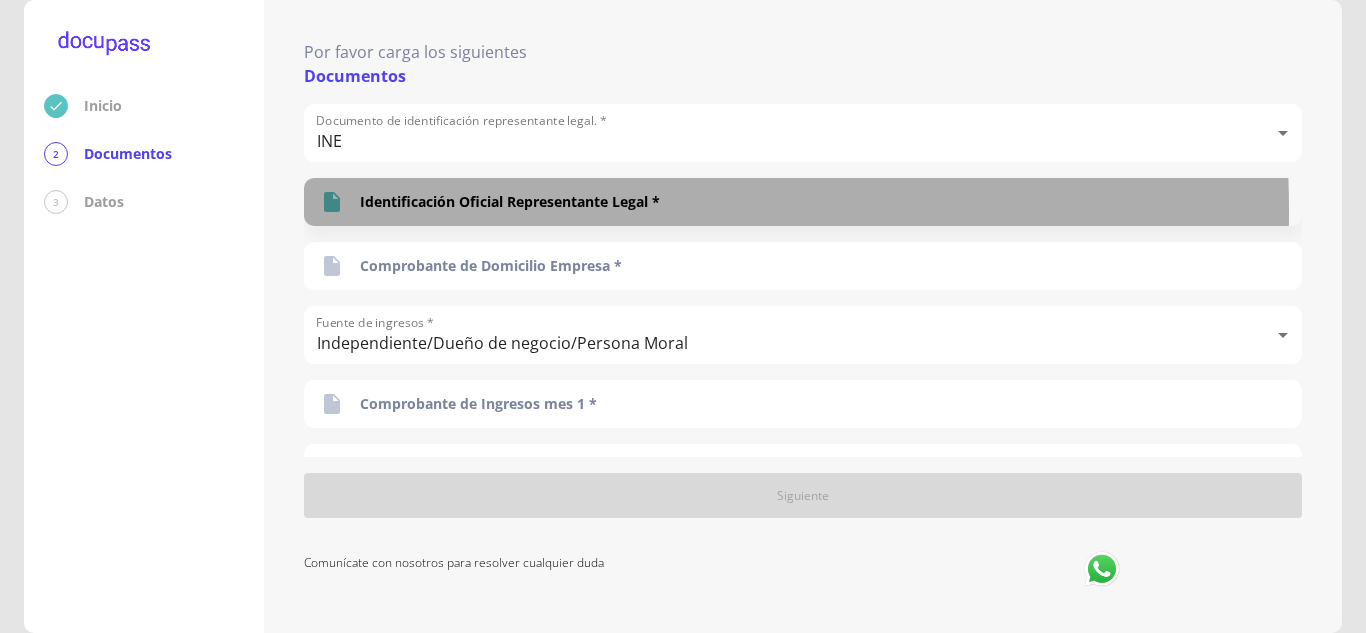 click on "Identificación Oficial Representante Legal *" at bounding box center (510, 202) 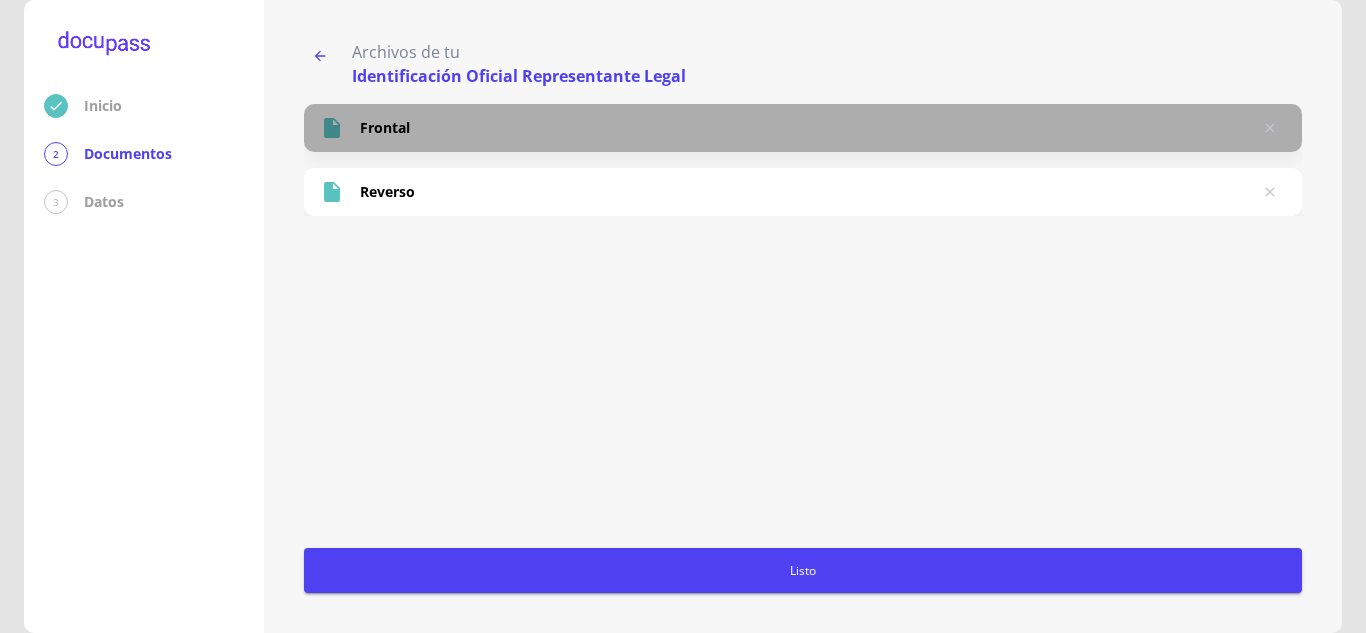click on "Frontal" at bounding box center [803, 128] 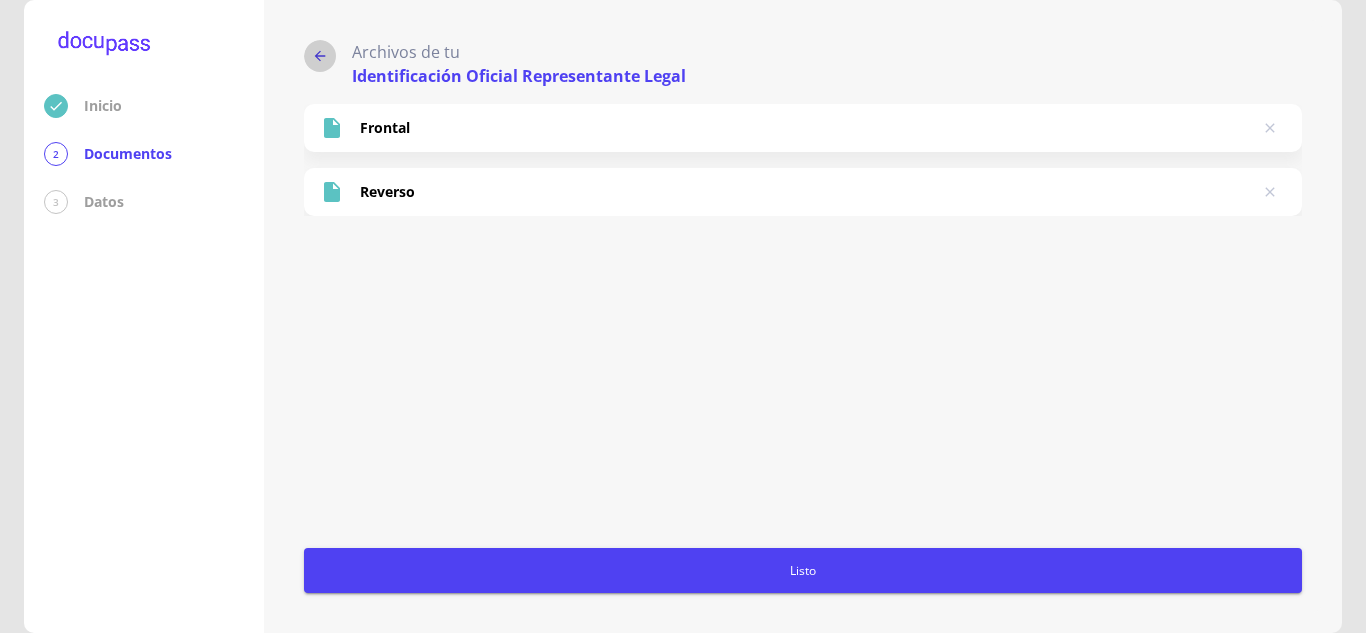 click 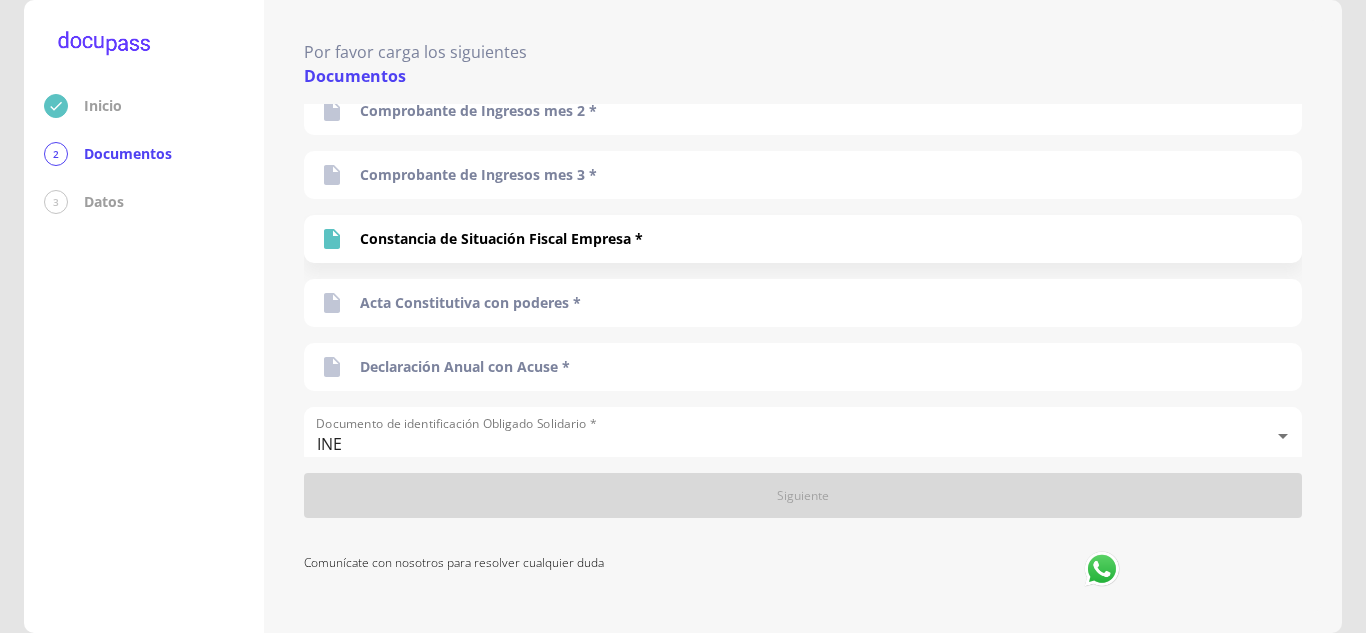 scroll, scrollTop: 358, scrollLeft: 0, axis: vertical 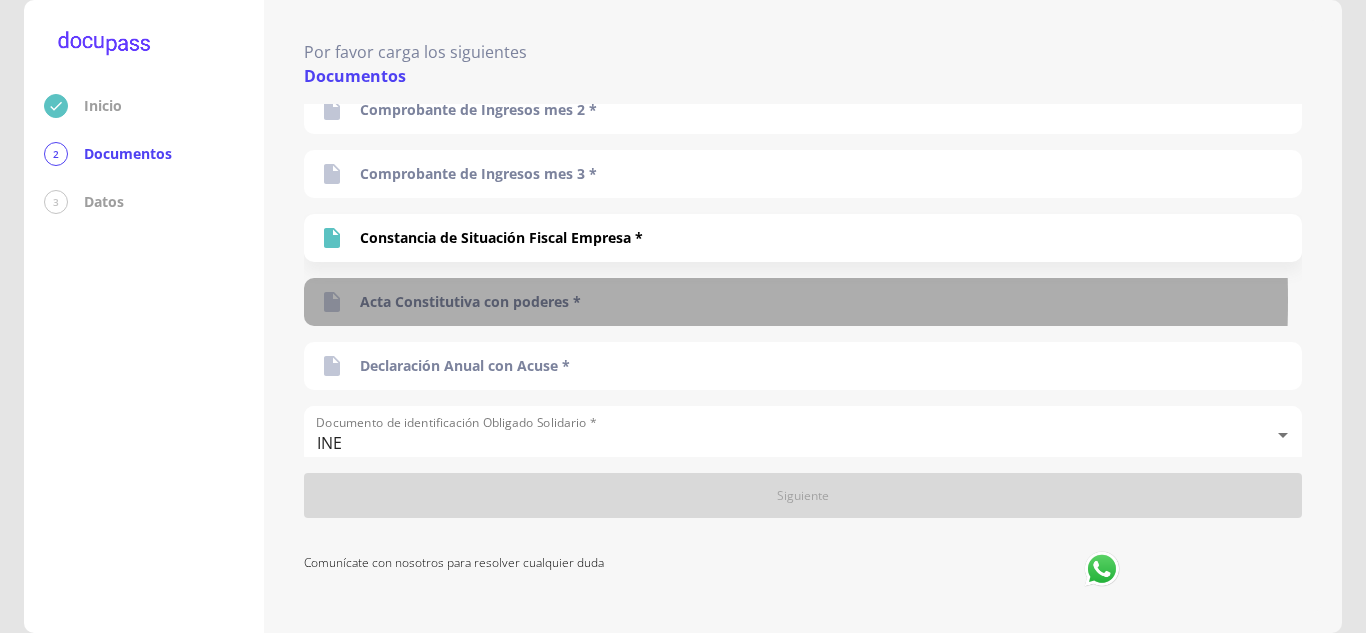 click on "Acta Constitutiva con poderes *" at bounding box center (470, 302) 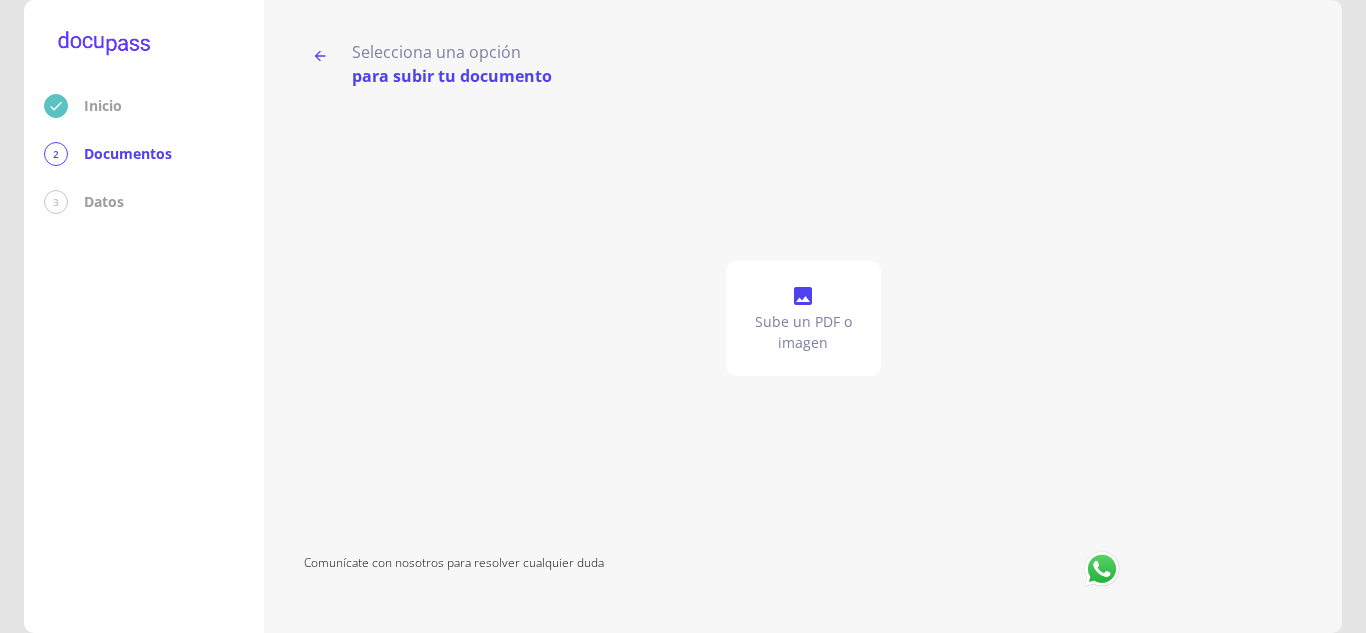 click 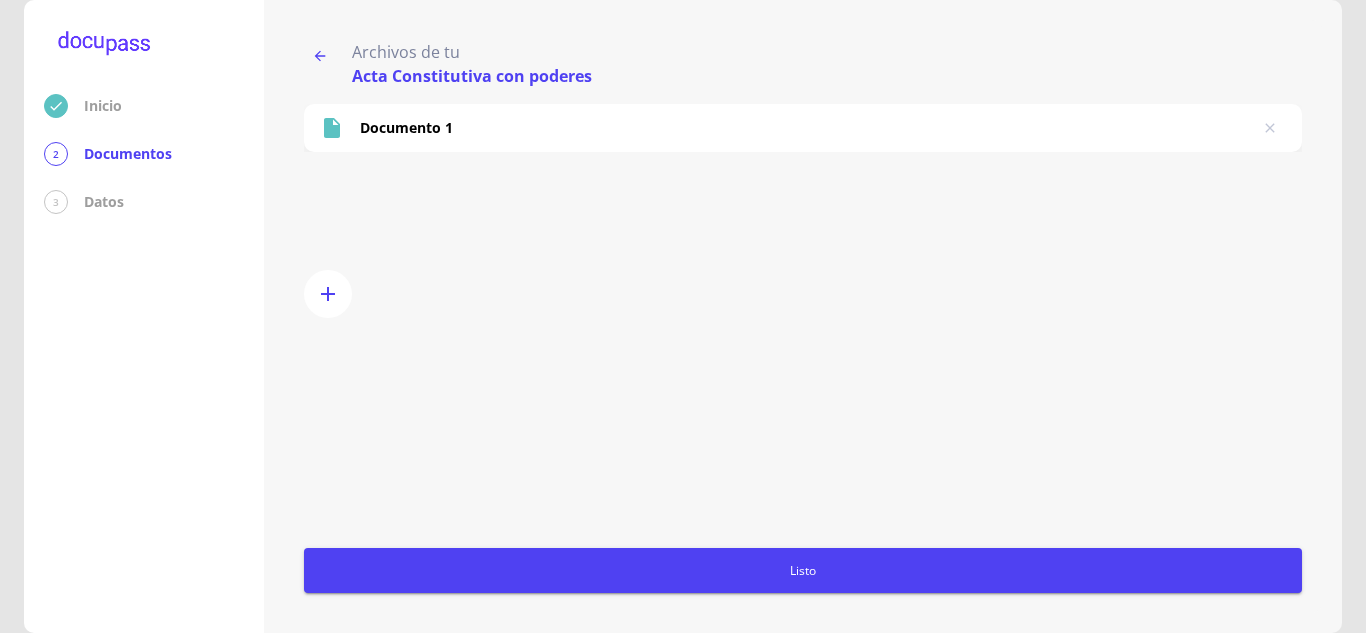 click on "Listo" at bounding box center [803, 570] 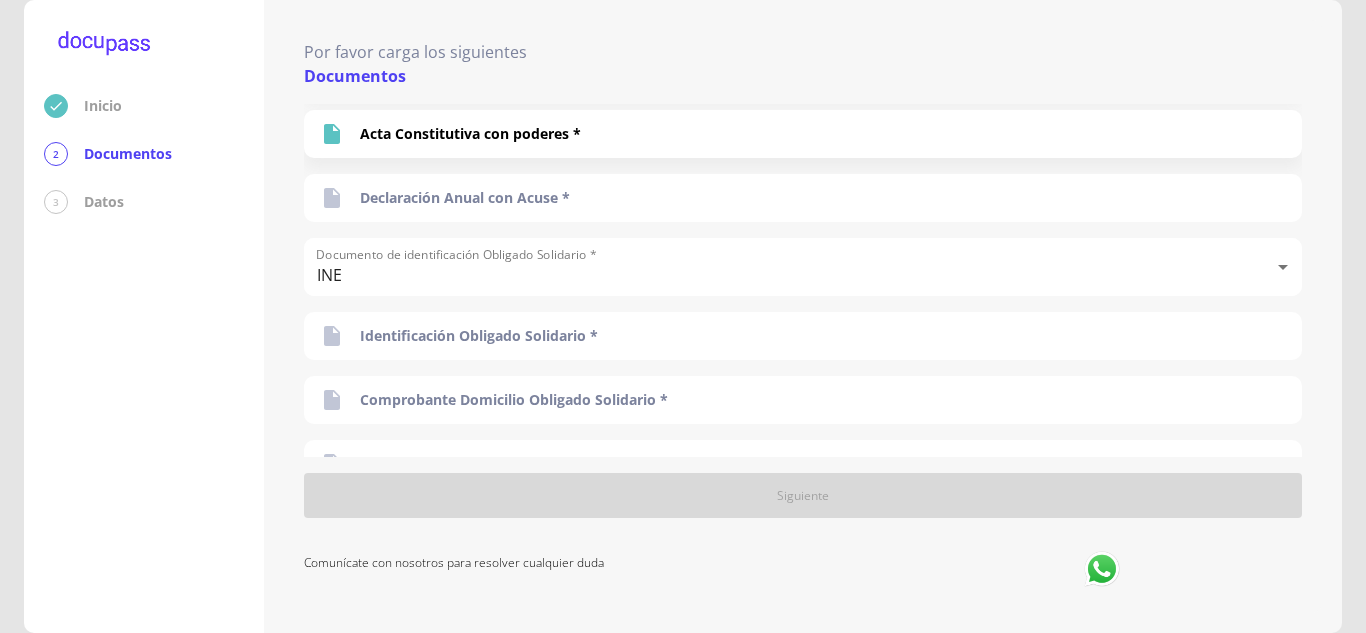 scroll, scrollTop: 600, scrollLeft: 0, axis: vertical 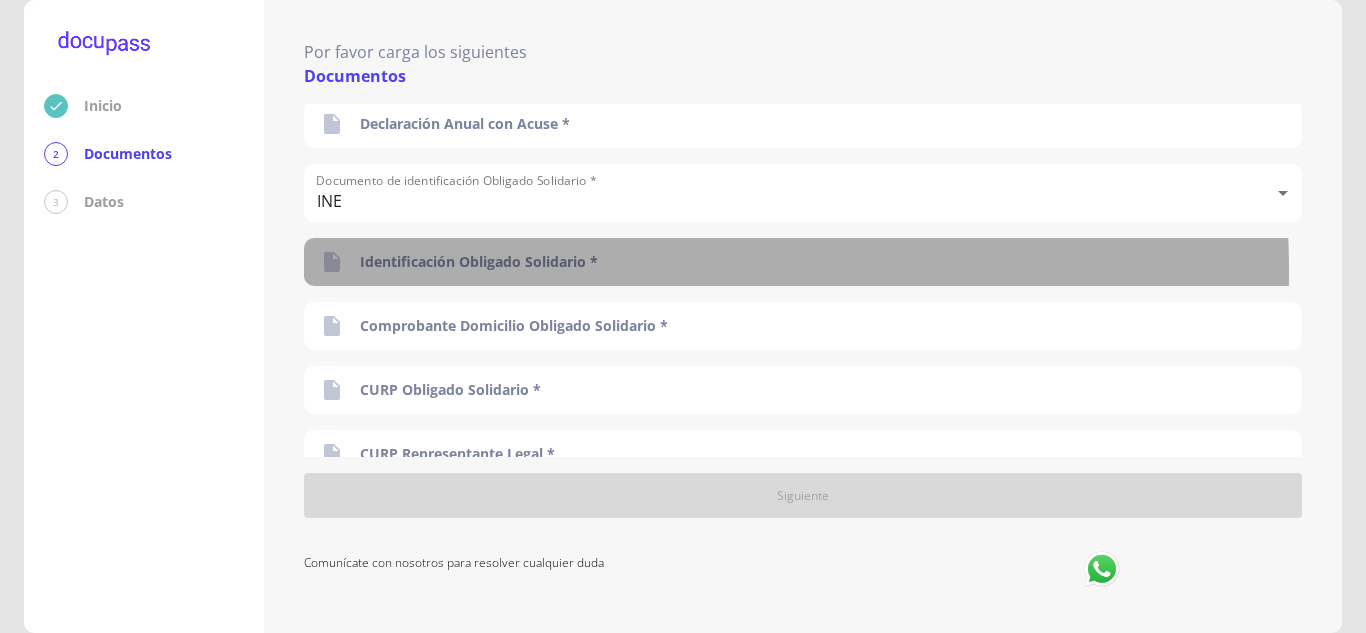 click on "Identificación Obligado Solidario *" at bounding box center [803, 262] 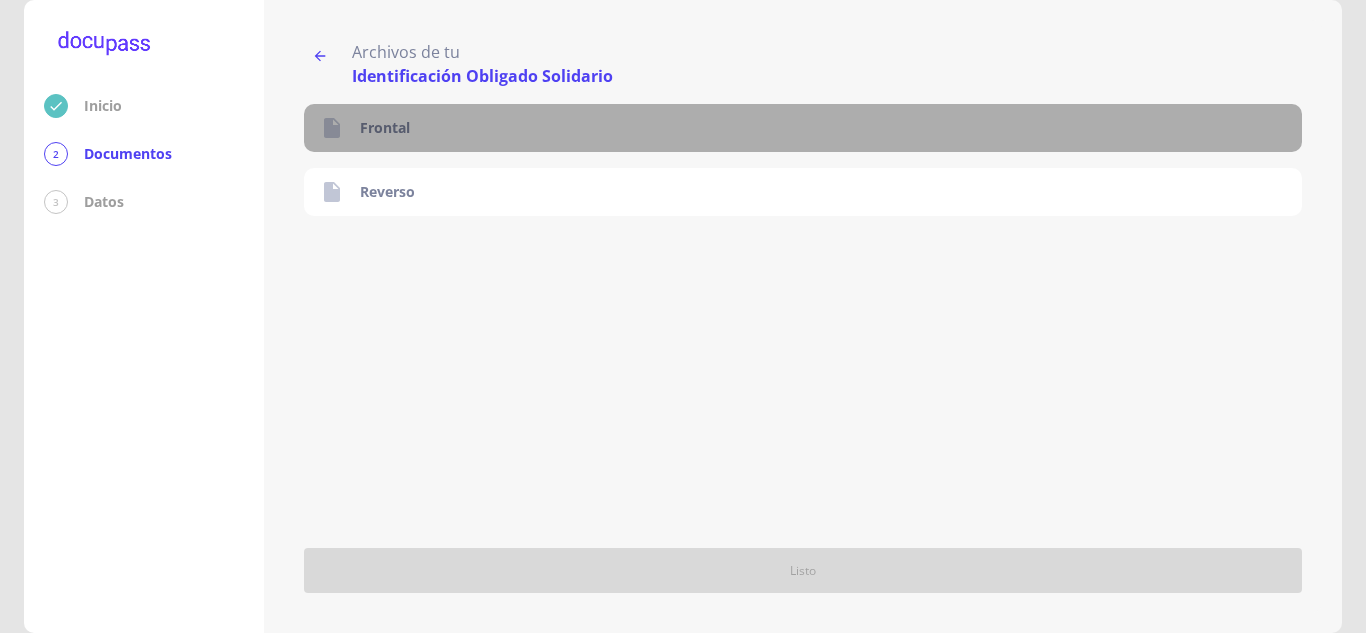 click on "Frontal" at bounding box center (803, 128) 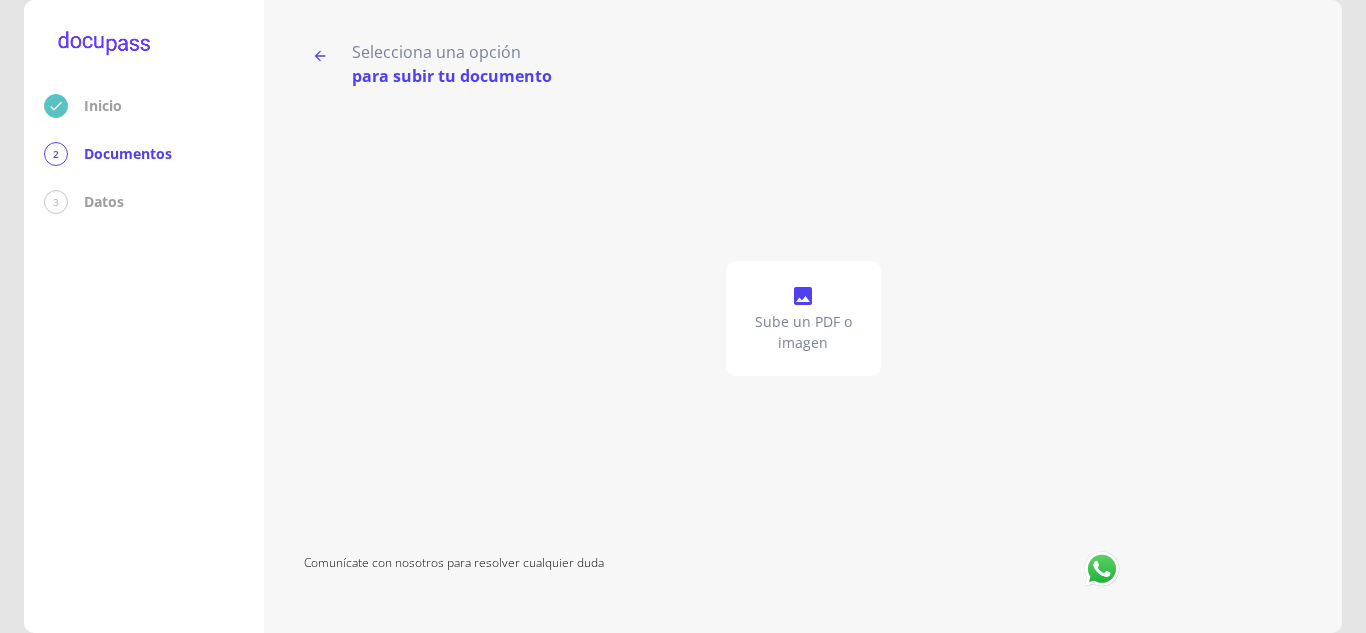 click 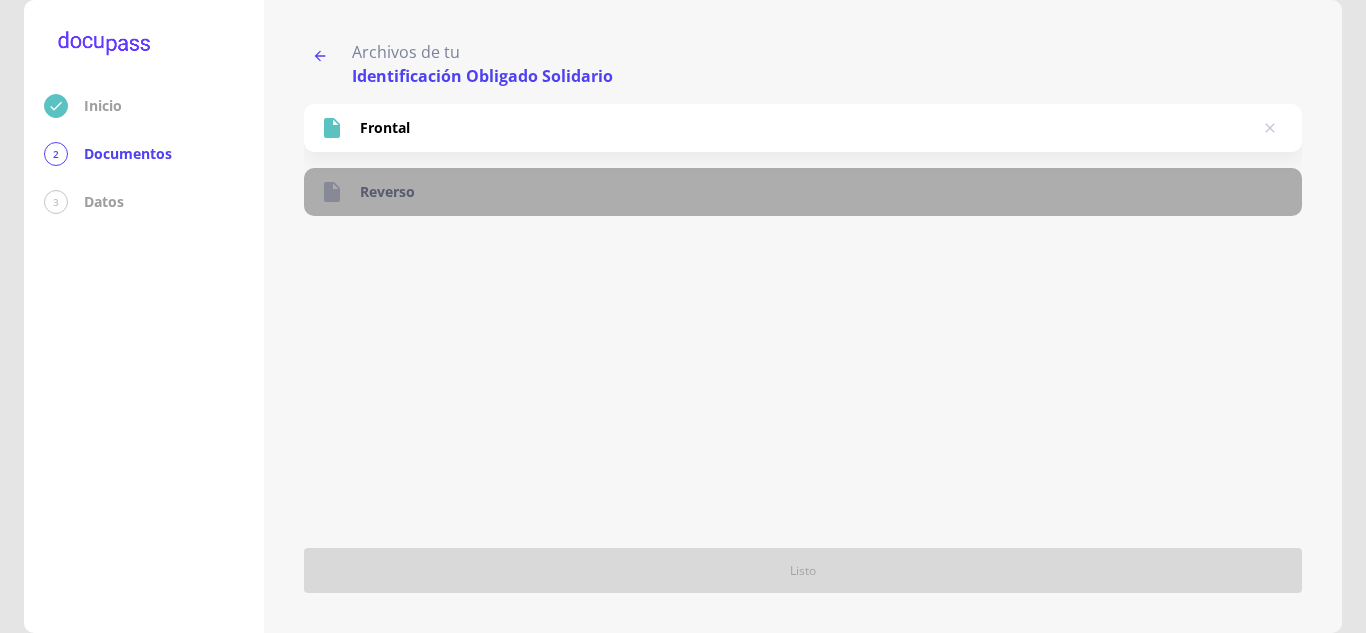 click on "Reverso" at bounding box center (803, 192) 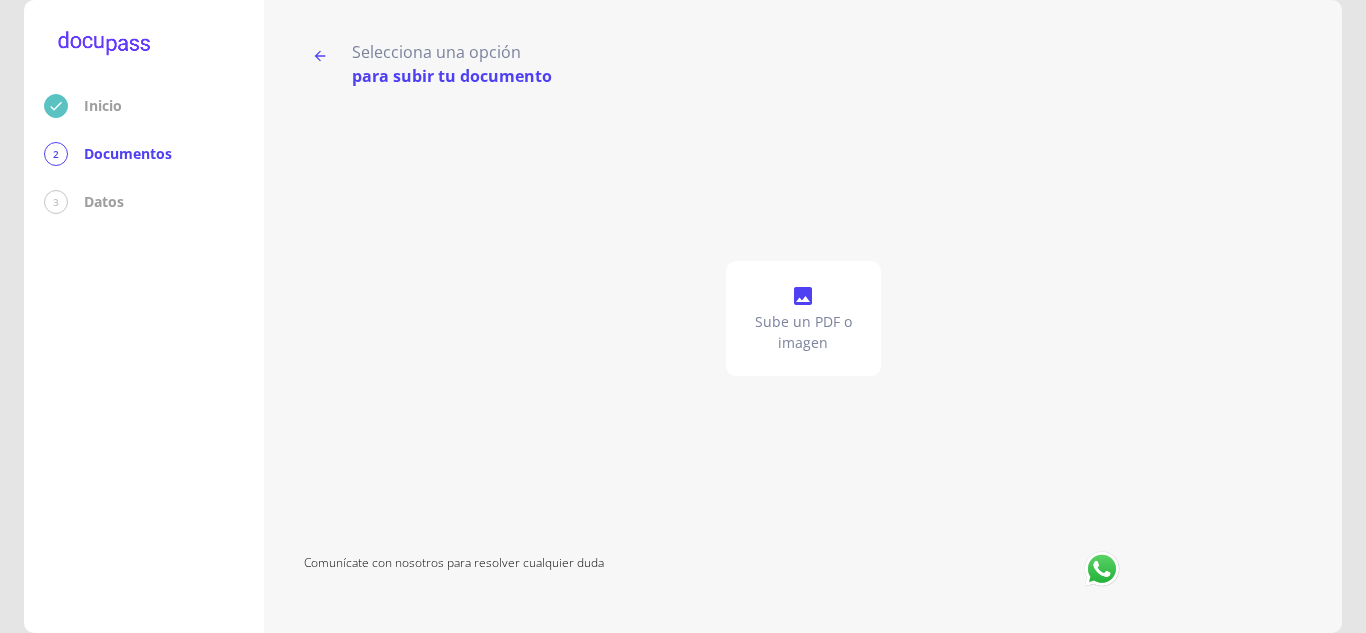 click on "Sube un PDF o imagen" 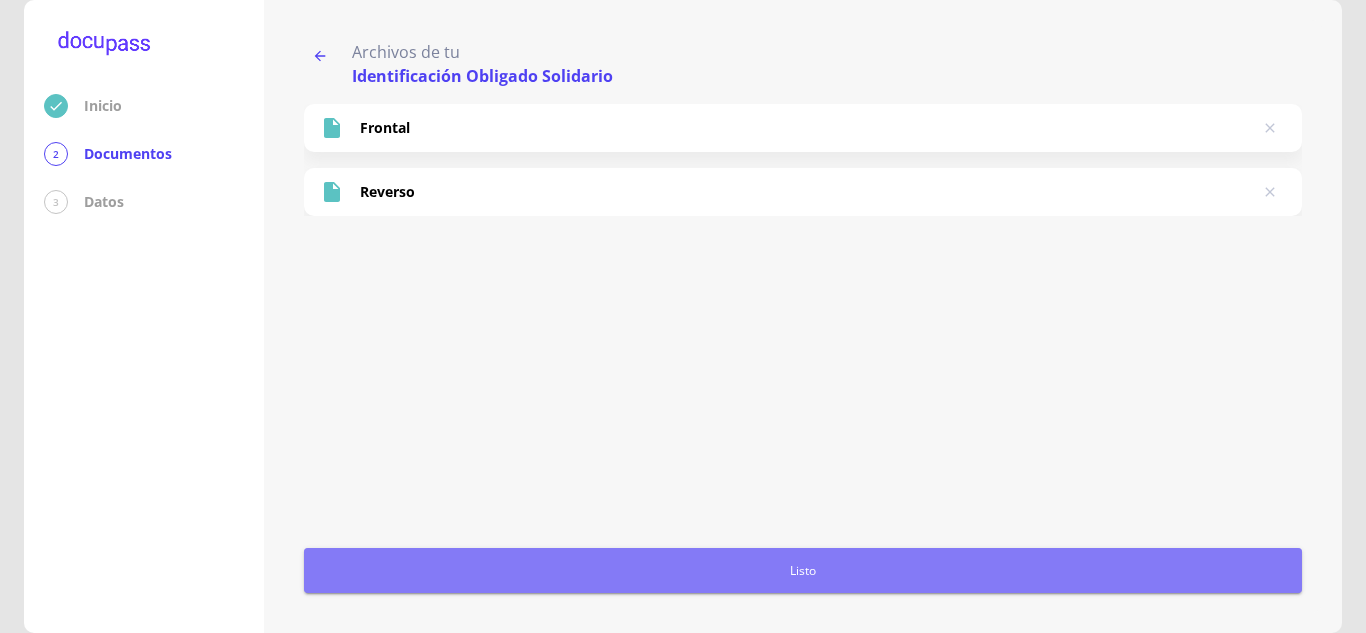 click on "Listo" at bounding box center (803, 570) 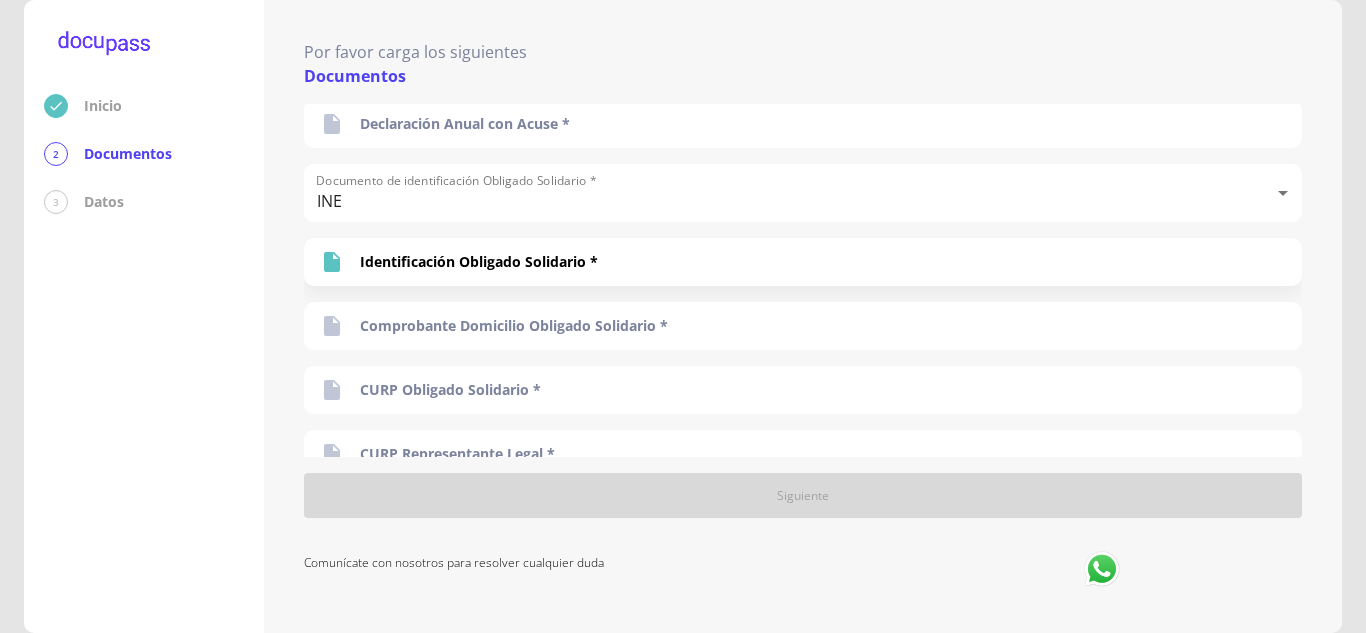scroll, scrollTop: 685, scrollLeft: 0, axis: vertical 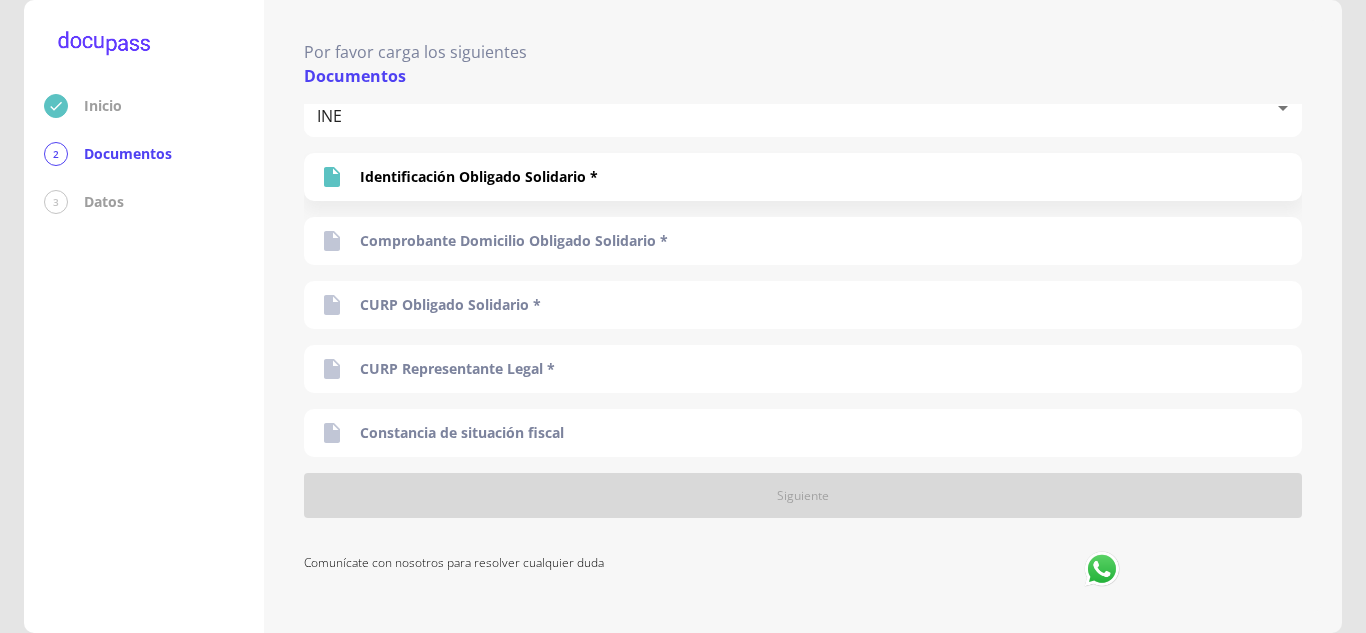 click on "Por favor carga los siguientes Documentos" at bounding box center [803, 64] 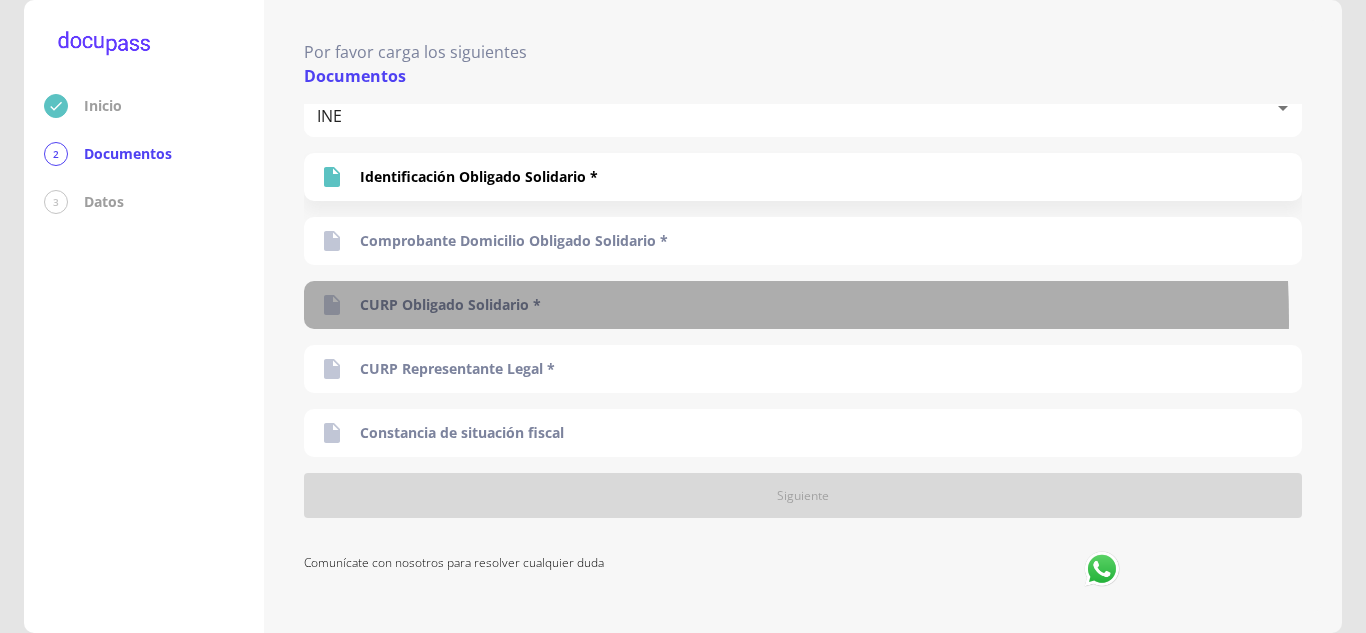click on "CURP Obligado Solidario *" at bounding box center [803, 305] 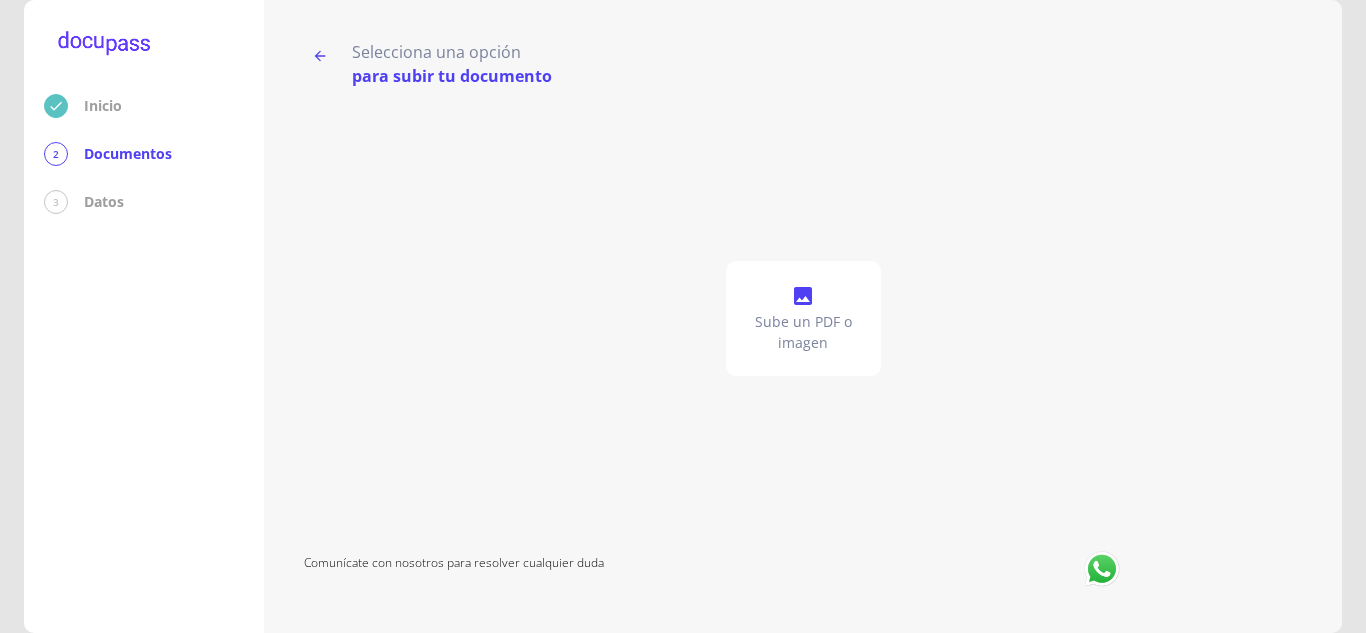click on "Sube un PDF o imagen" at bounding box center (803, 332) 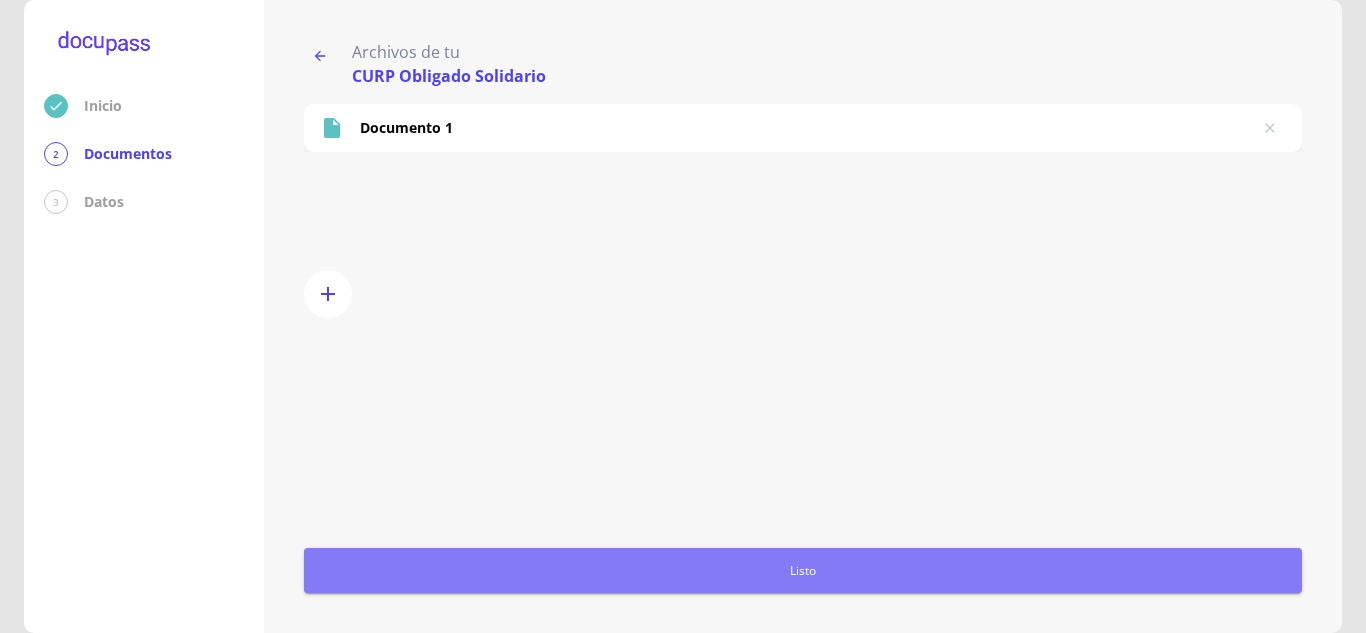 click on "Listo" at bounding box center (803, 570) 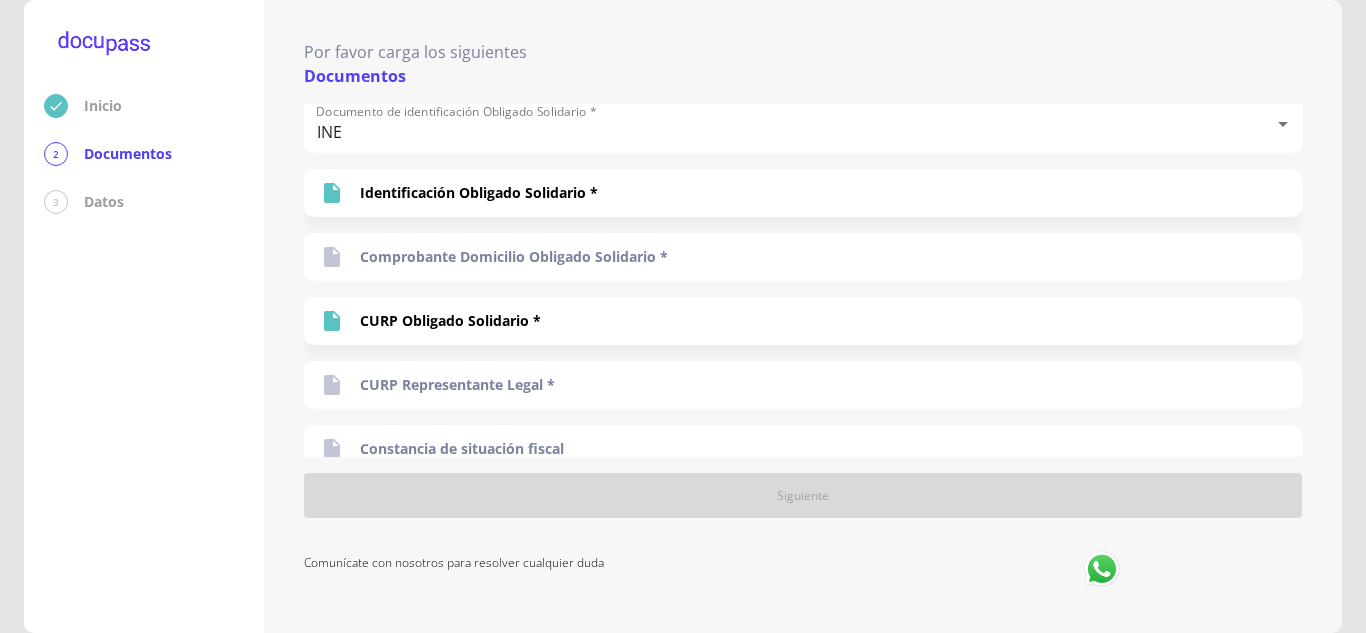 scroll, scrollTop: 685, scrollLeft: 0, axis: vertical 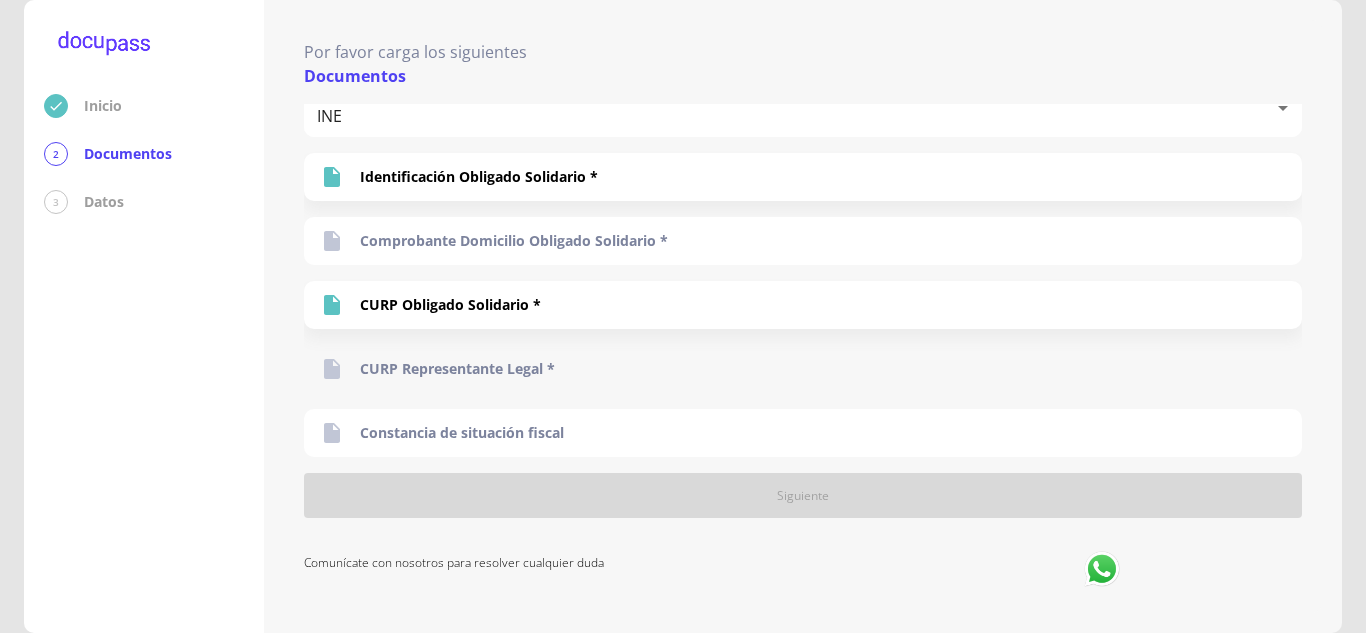 click on "CURP Representante Legal *" at bounding box center [457, 369] 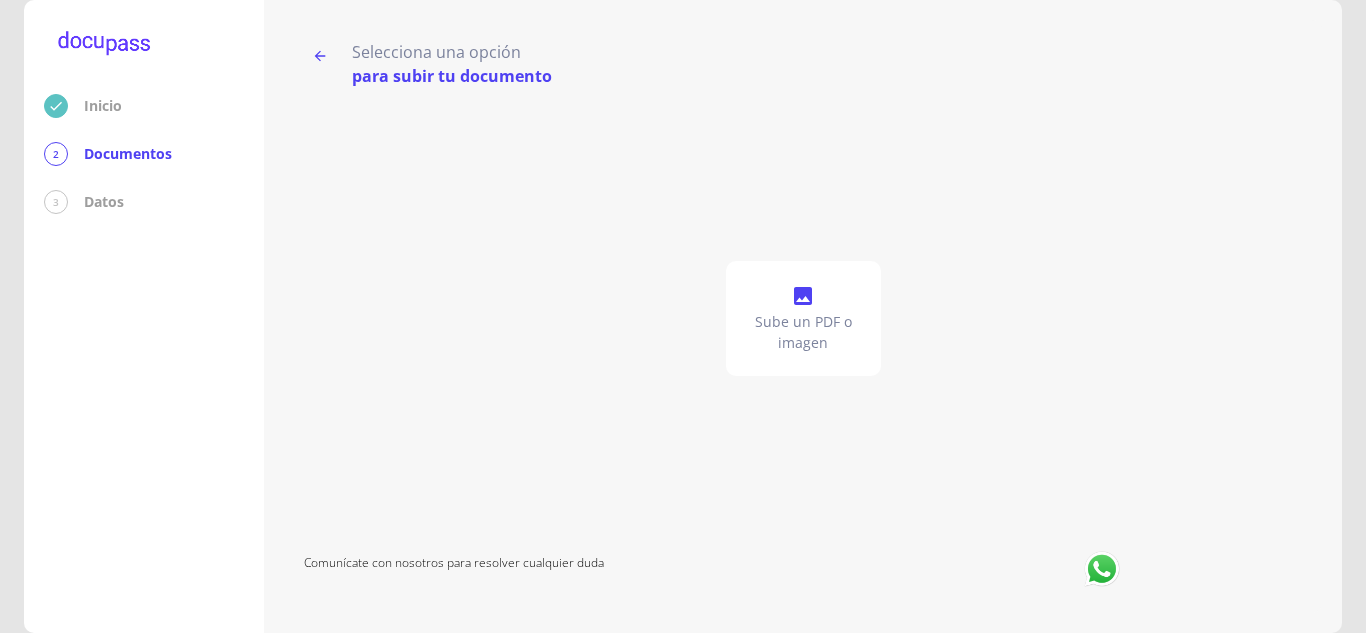 click on "Sube un PDF o imagen" 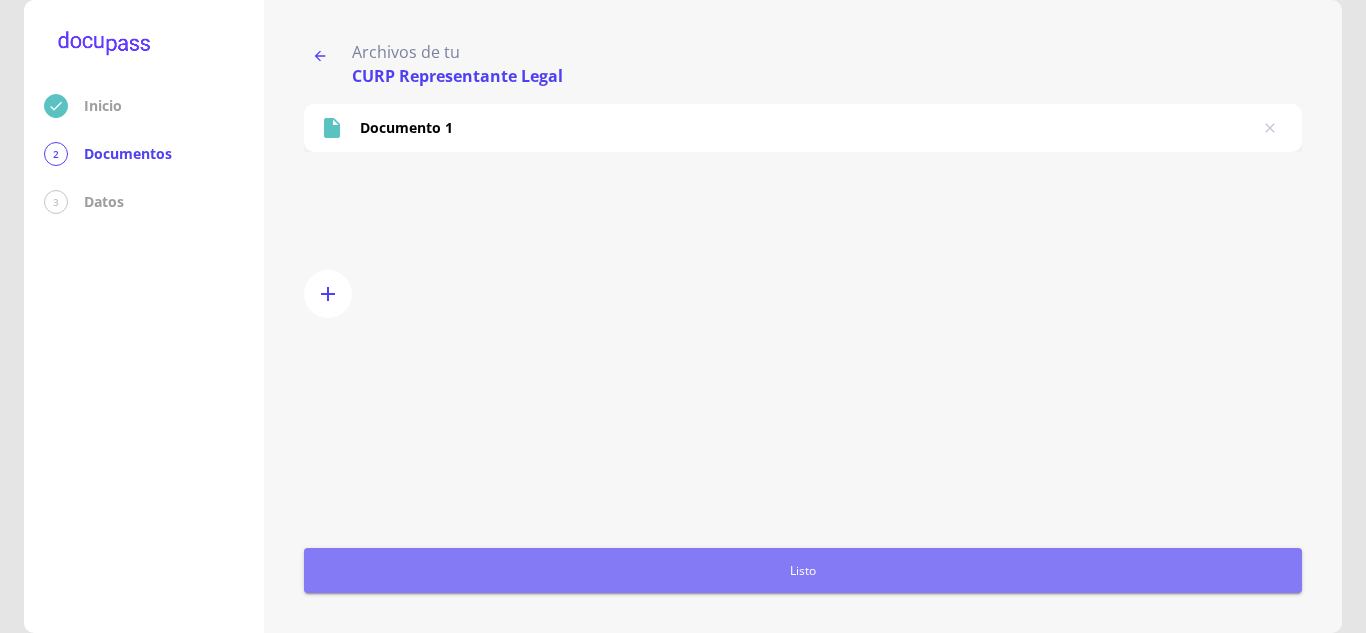click on "Listo" at bounding box center (803, 570) 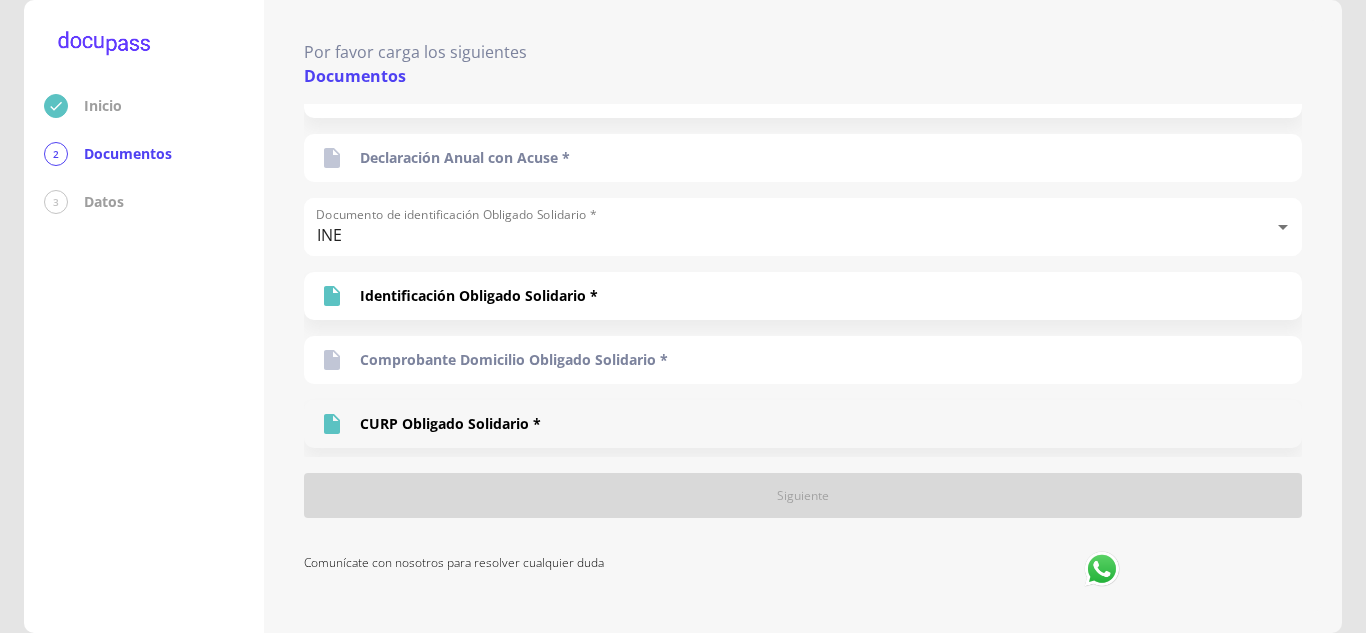 scroll, scrollTop: 685, scrollLeft: 0, axis: vertical 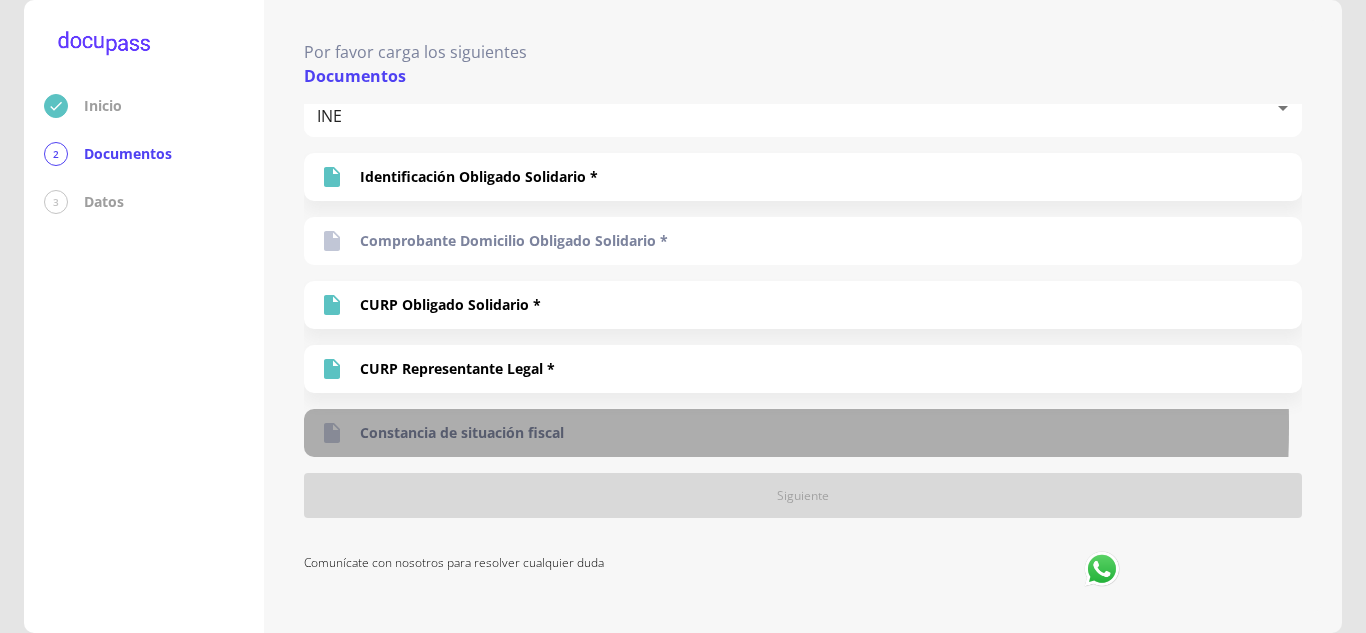 click on "Constancia de situación fiscal" at bounding box center [462, 433] 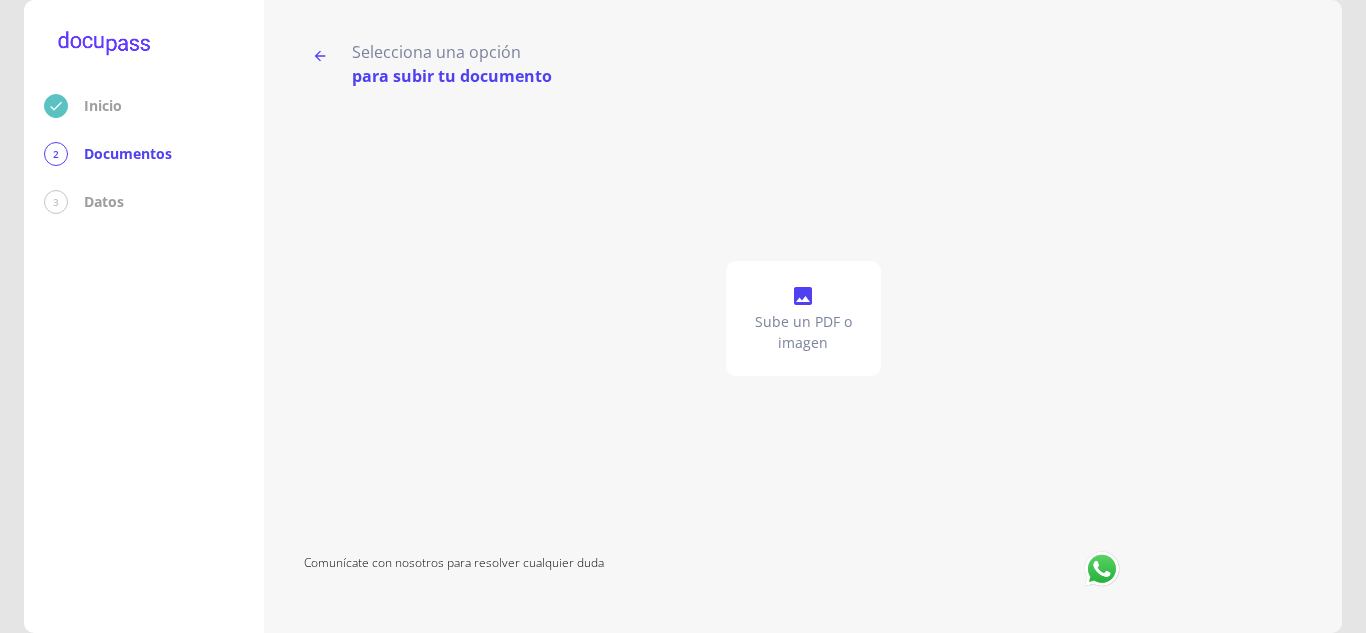 click 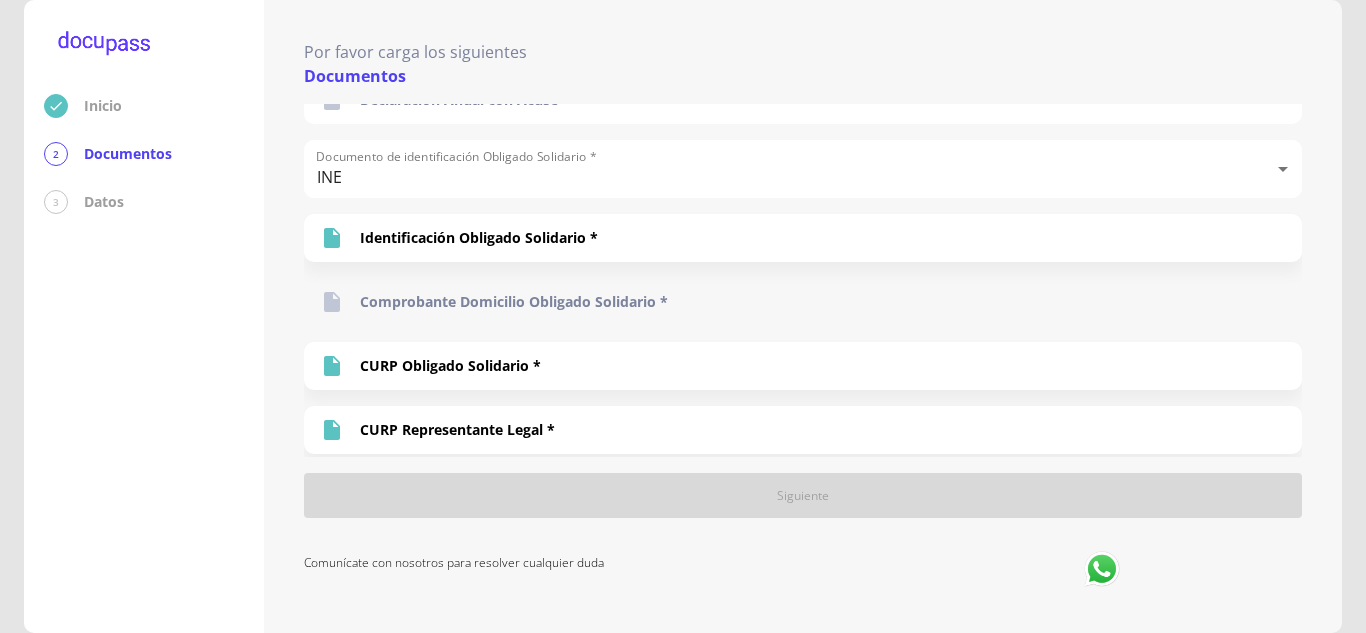 scroll, scrollTop: 685, scrollLeft: 0, axis: vertical 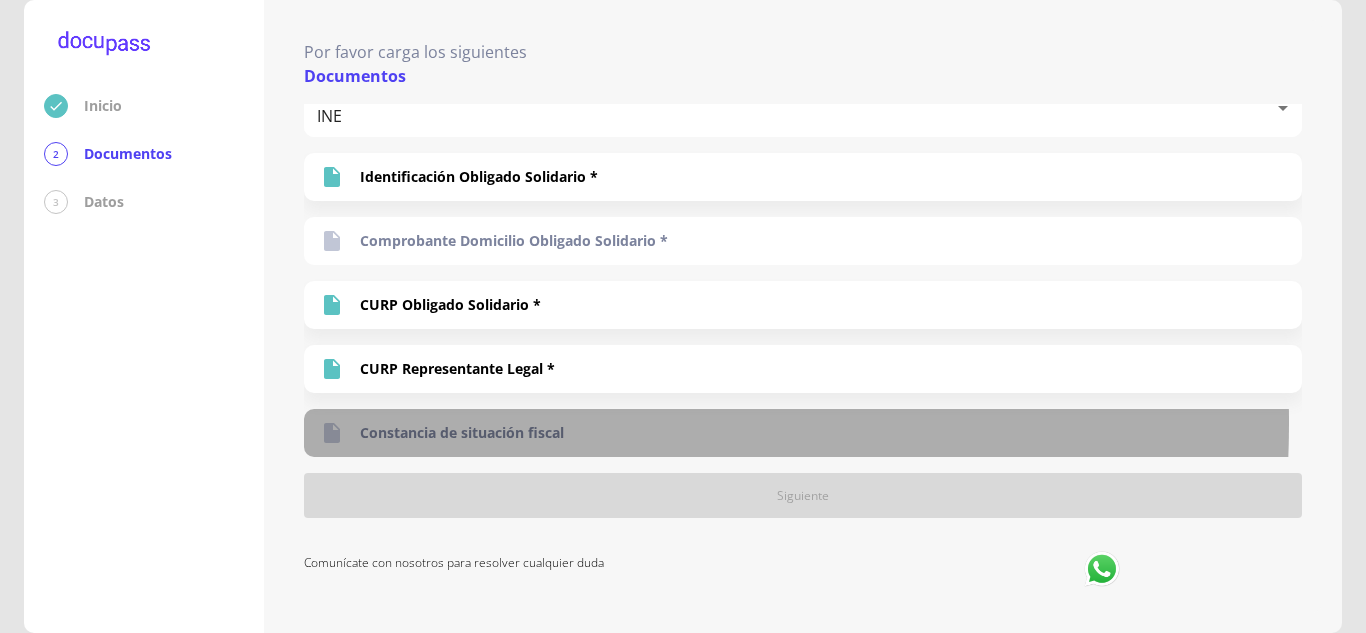 click on "Constancia de situación fiscal" at bounding box center (462, 433) 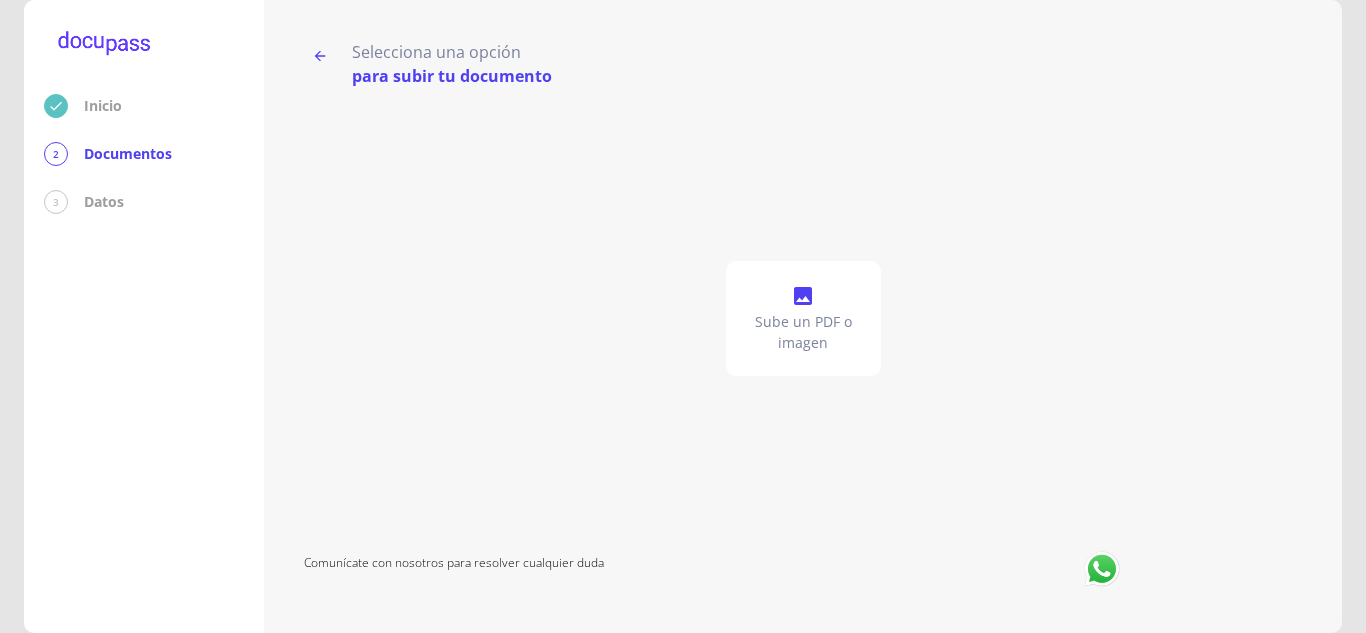 click on "Sube un PDF o imagen" 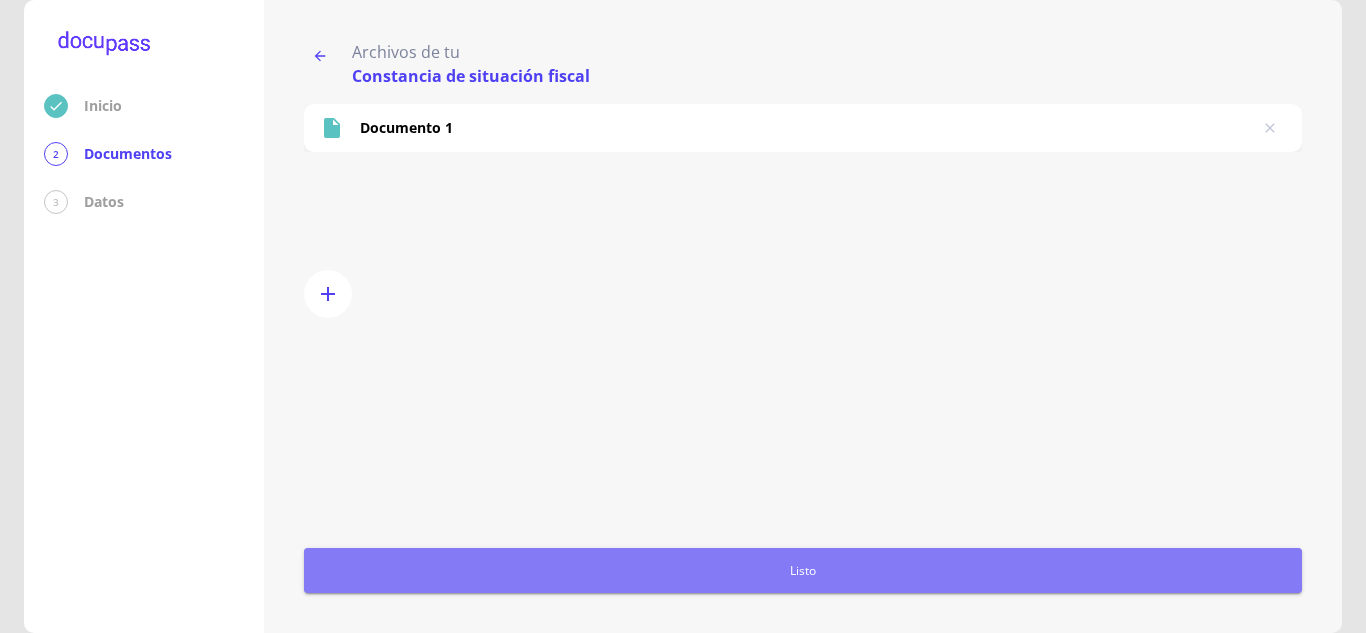 click on "Listo" at bounding box center (803, 570) 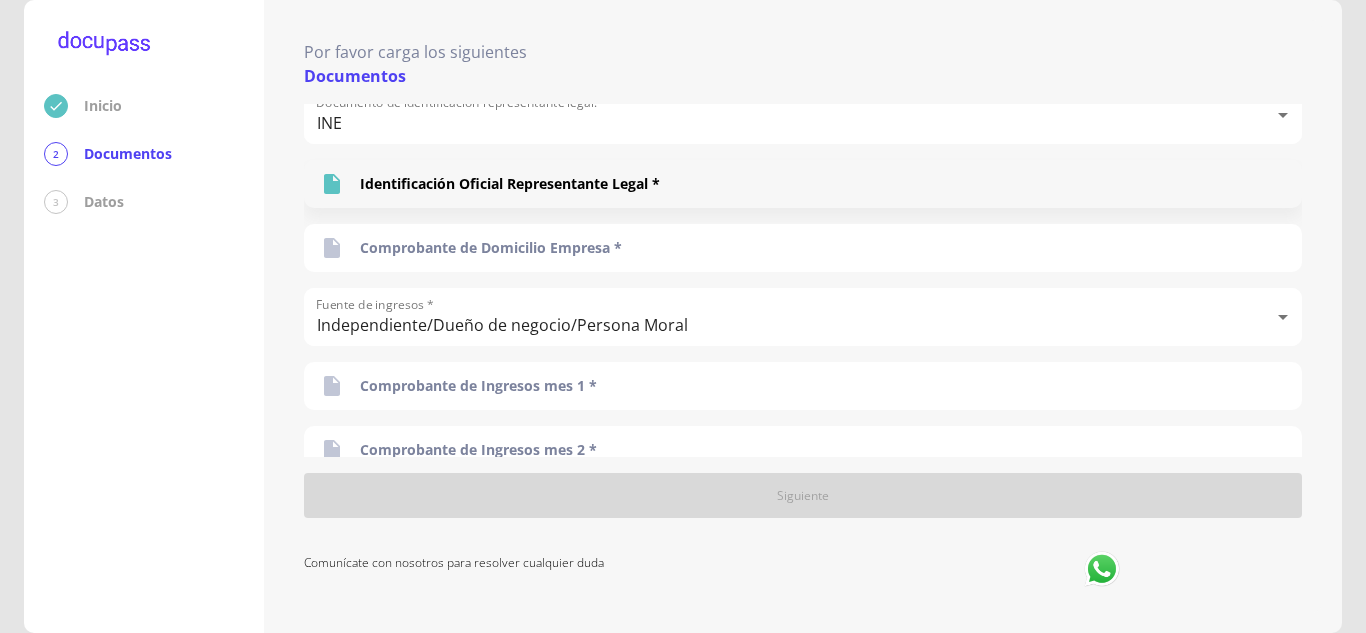 scroll, scrollTop: 0, scrollLeft: 0, axis: both 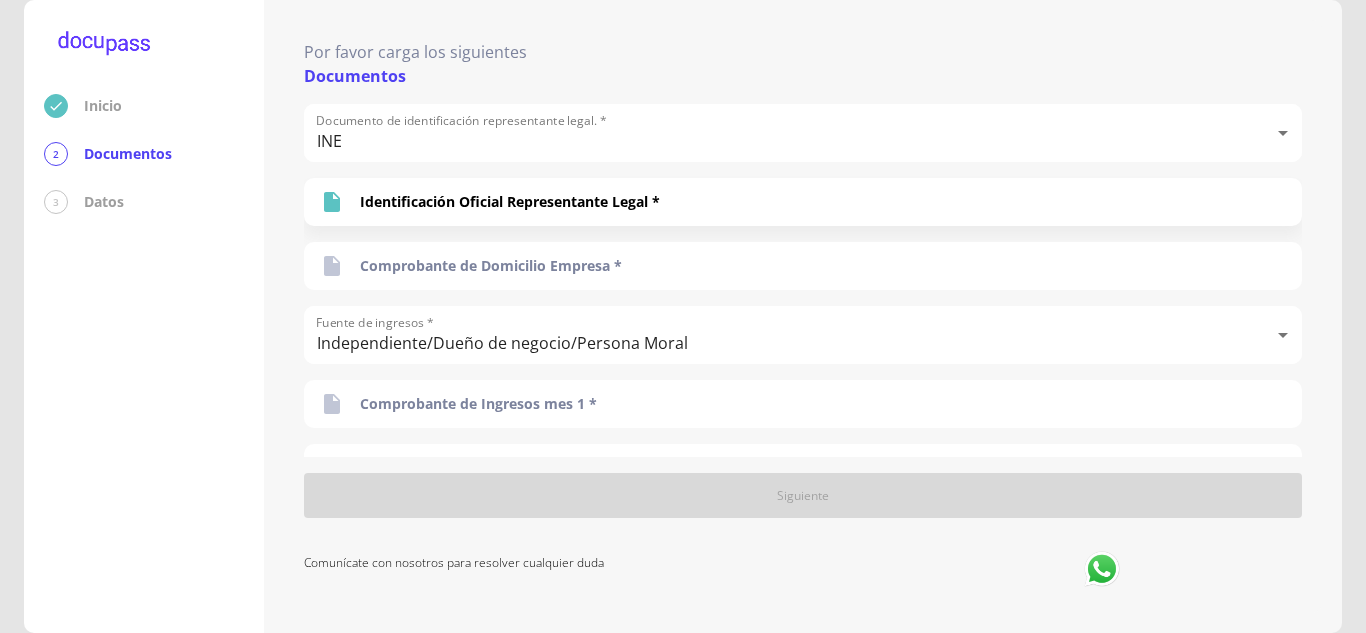 click on "Por favor carga los siguientes Documentos Documento de identificación representante legal. * INE INE Identificación Oficial Representante Legal * Comprobante de Domicilio Empresa * Fuente de ingresos * Independiente/Dueño de negocio/Persona Moral Independiente/Dueño de negocio/Persona Moral Comprobante de Ingresos mes 1 * Comprobante de Ingresos mes 2 * Comprobante de Ingresos mes 3 * Constancia de Situación Fiscal Empresa * Acta Constitutiva con poderes * Declaración Anual con Acuse * Documento de identificación Obligado Solidario * INE INE Identificación Obligado Solidario * Comprobante Domicilio Obligado Solidario * CURP Obligado Solidario * CURP Representante Legal * Constancia de situación fiscal  Siguiente Comunícate con nosotros para resolver cualquier duda" at bounding box center (803, 316) 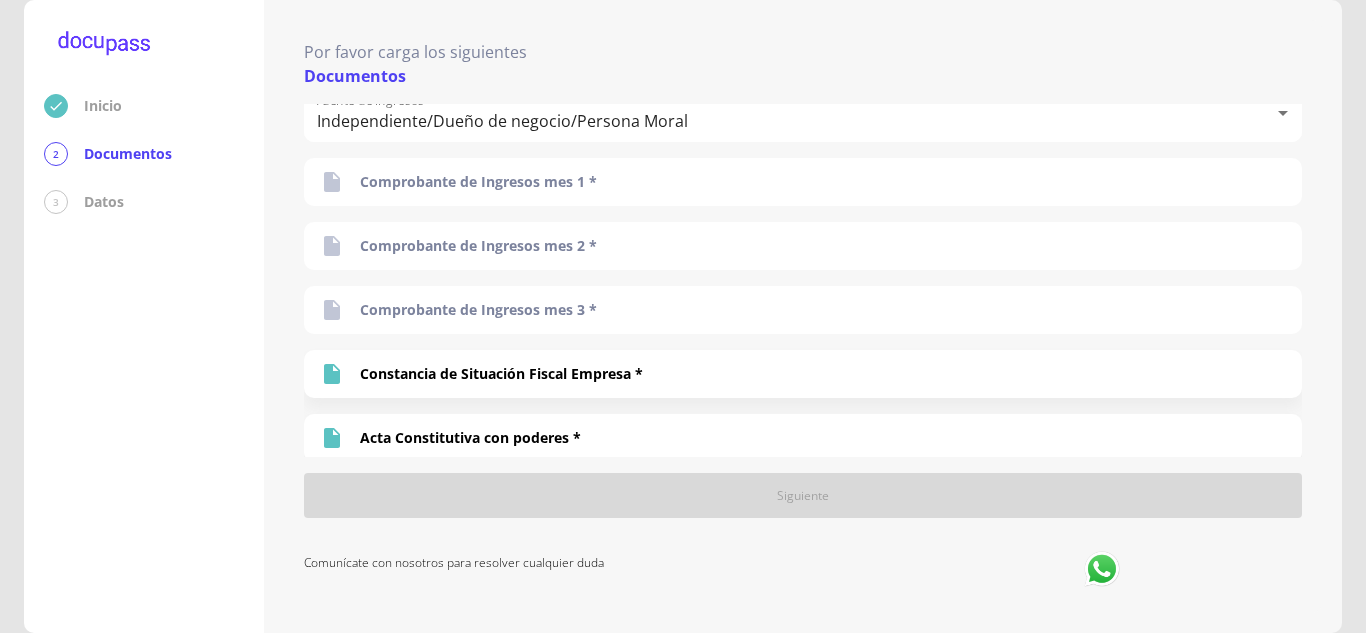 scroll, scrollTop: 100, scrollLeft: 0, axis: vertical 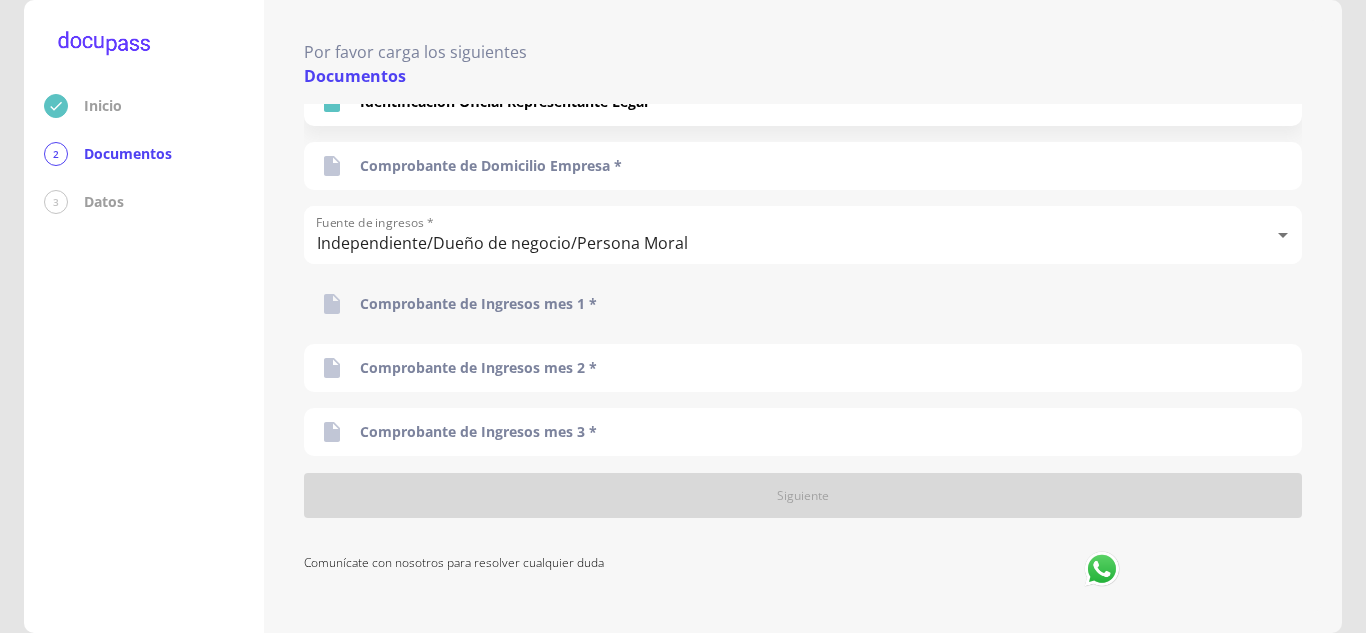 click on "Comprobante de Ingresos mes 1 *" at bounding box center (478, 304) 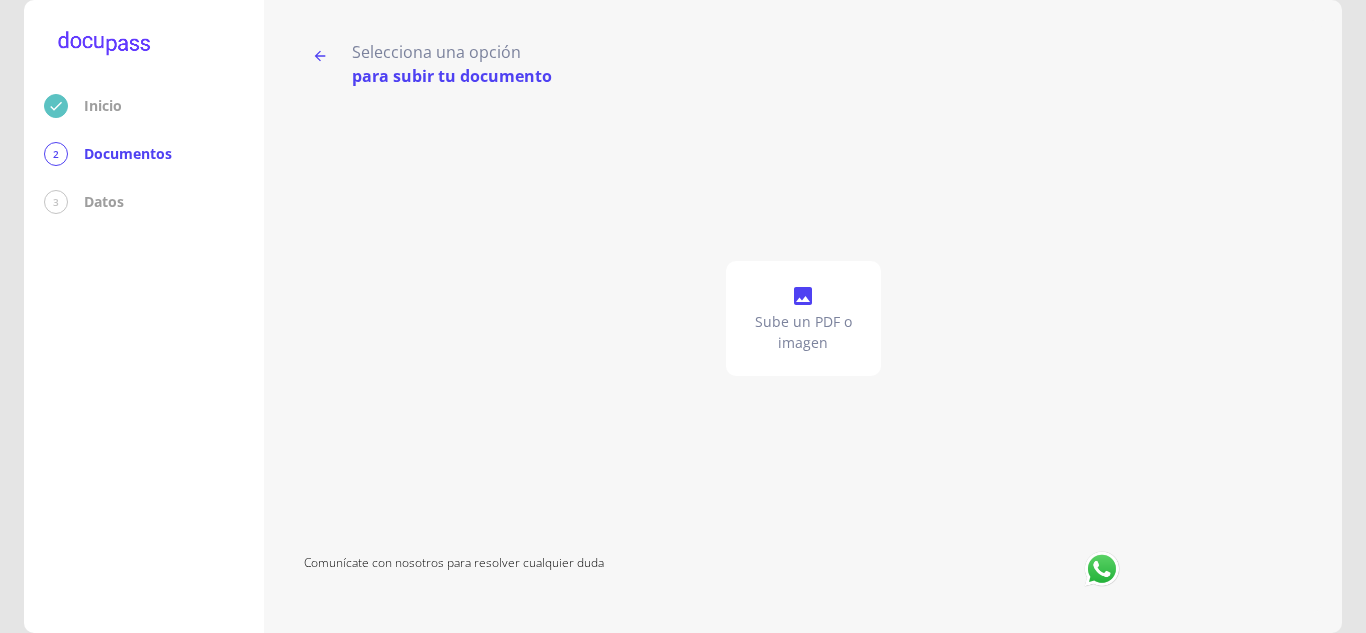 click on "Sube un PDF o imagen" 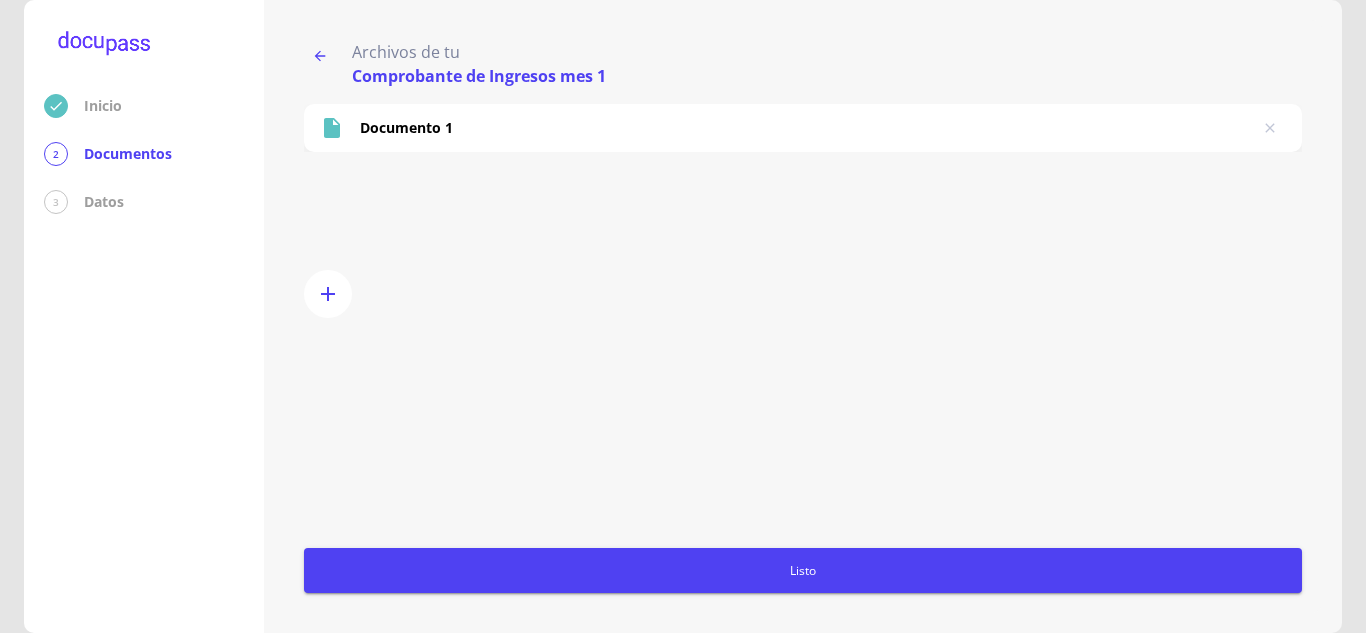 click on "Listo" at bounding box center [803, 570] 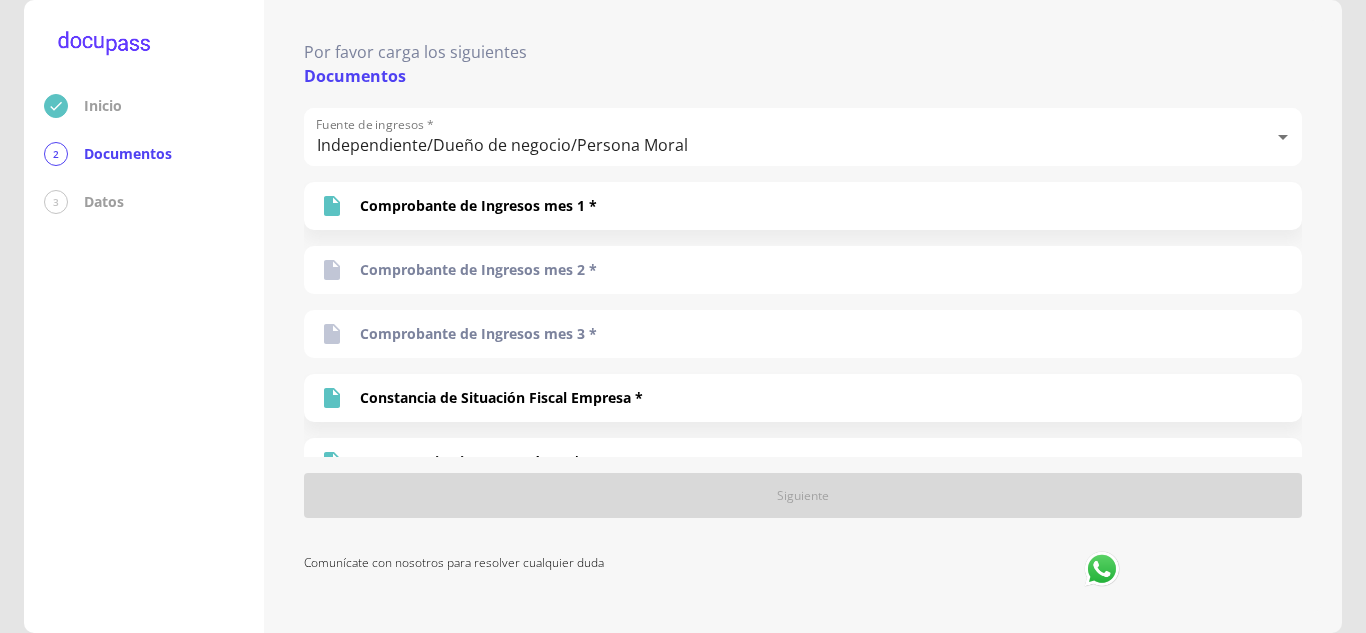 scroll, scrollTop: 200, scrollLeft: 0, axis: vertical 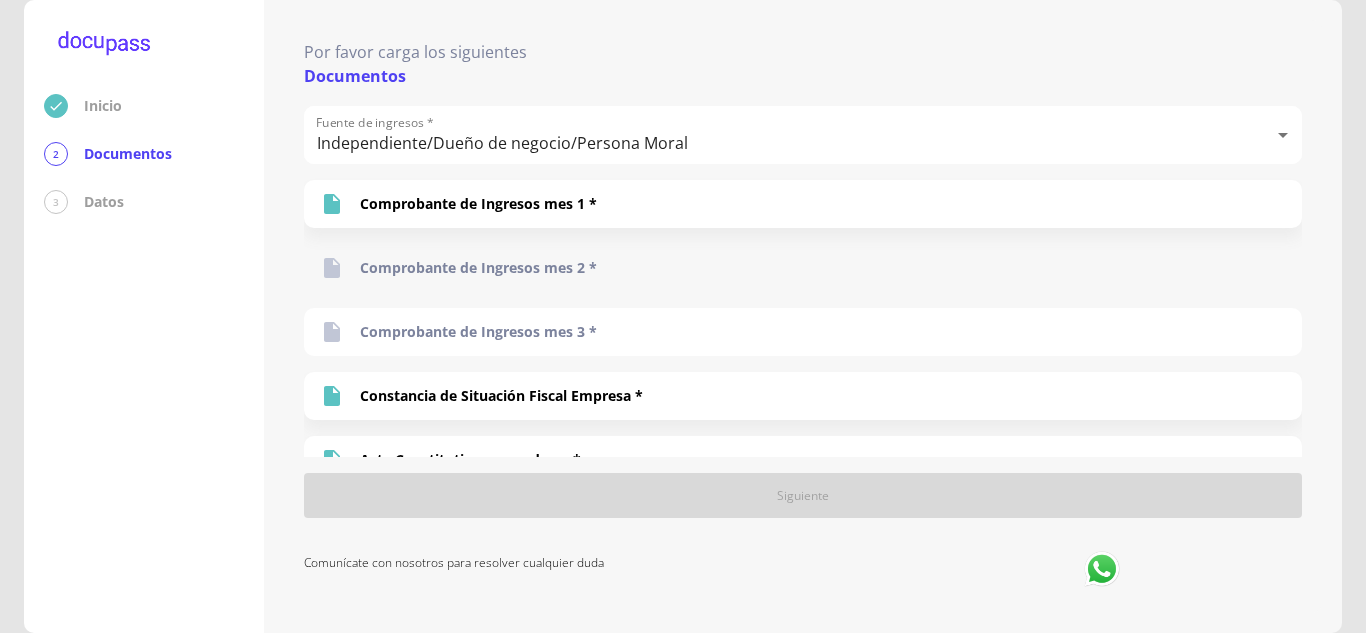 click on "Comprobante de Ingresos mes 2 *" at bounding box center [803, 268] 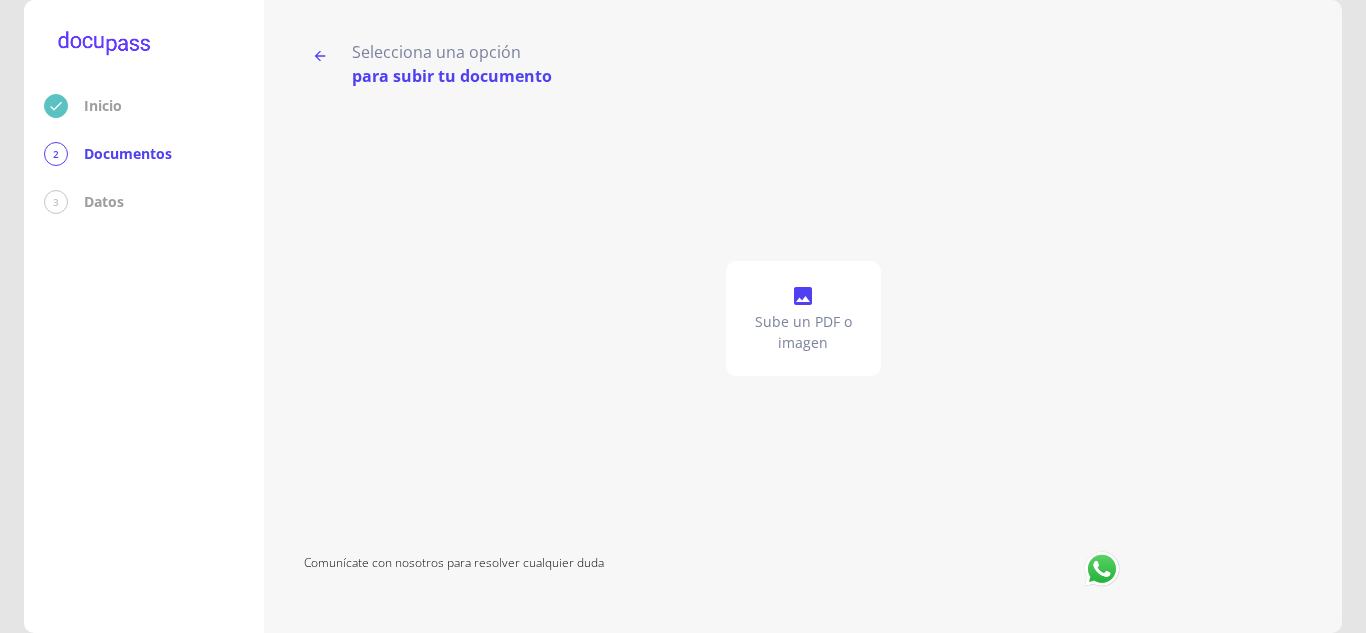 click on "Sube un PDF o imagen" 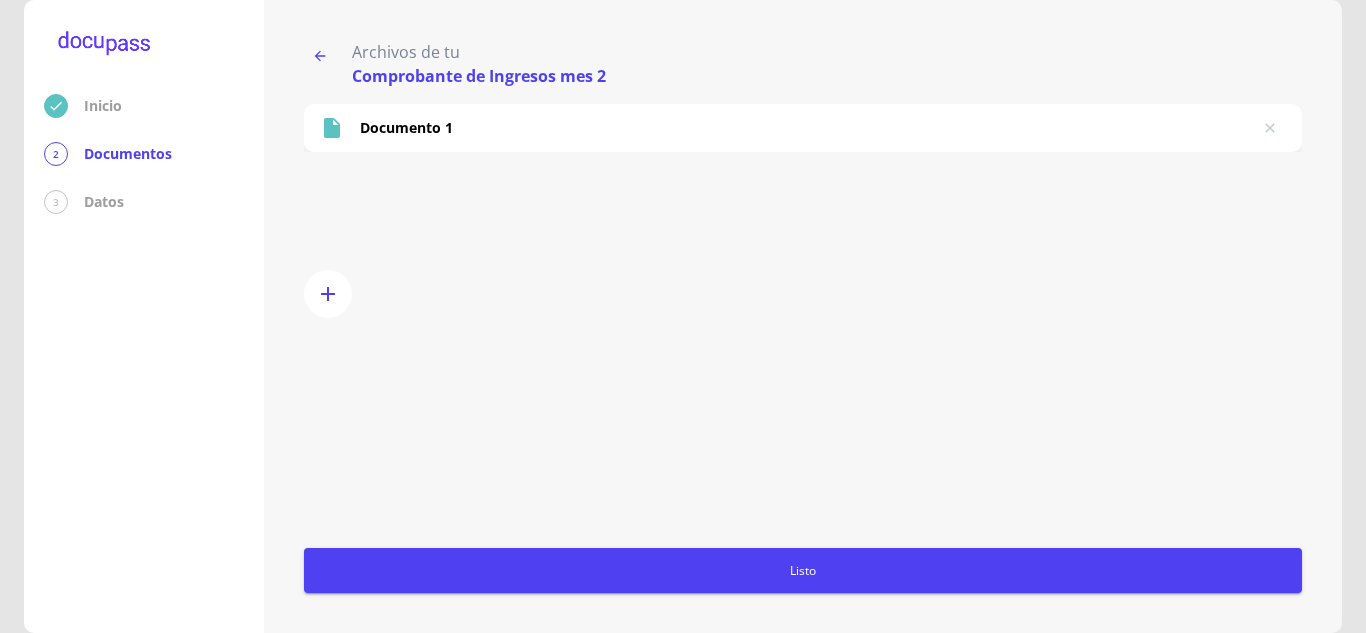 click on "Listo" at bounding box center [803, 570] 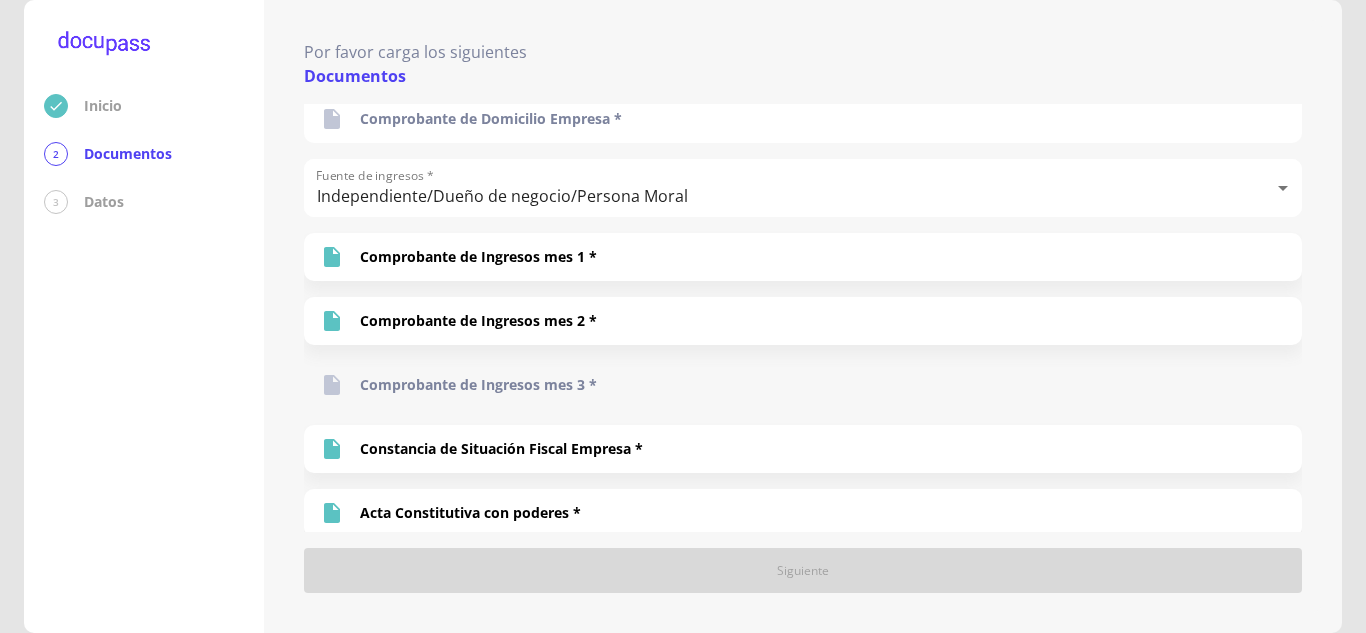 scroll, scrollTop: 200, scrollLeft: 0, axis: vertical 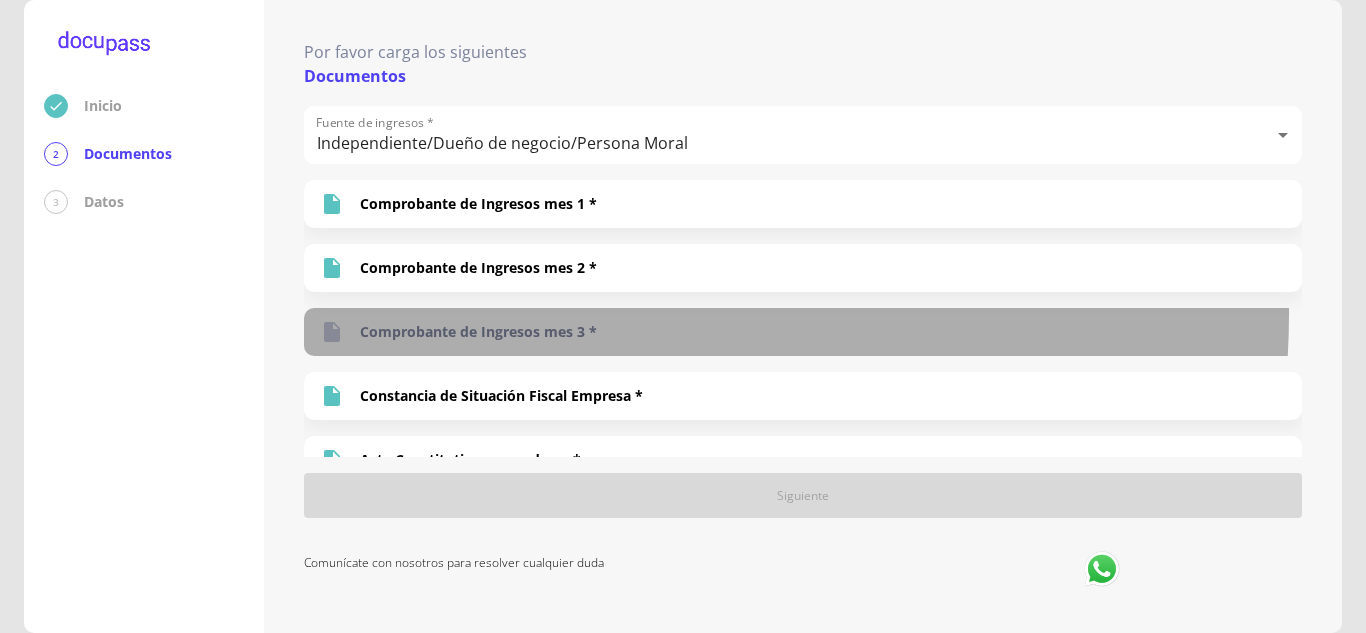 click on "Comprobante de Ingresos mes 3 *" at bounding box center (803, 332) 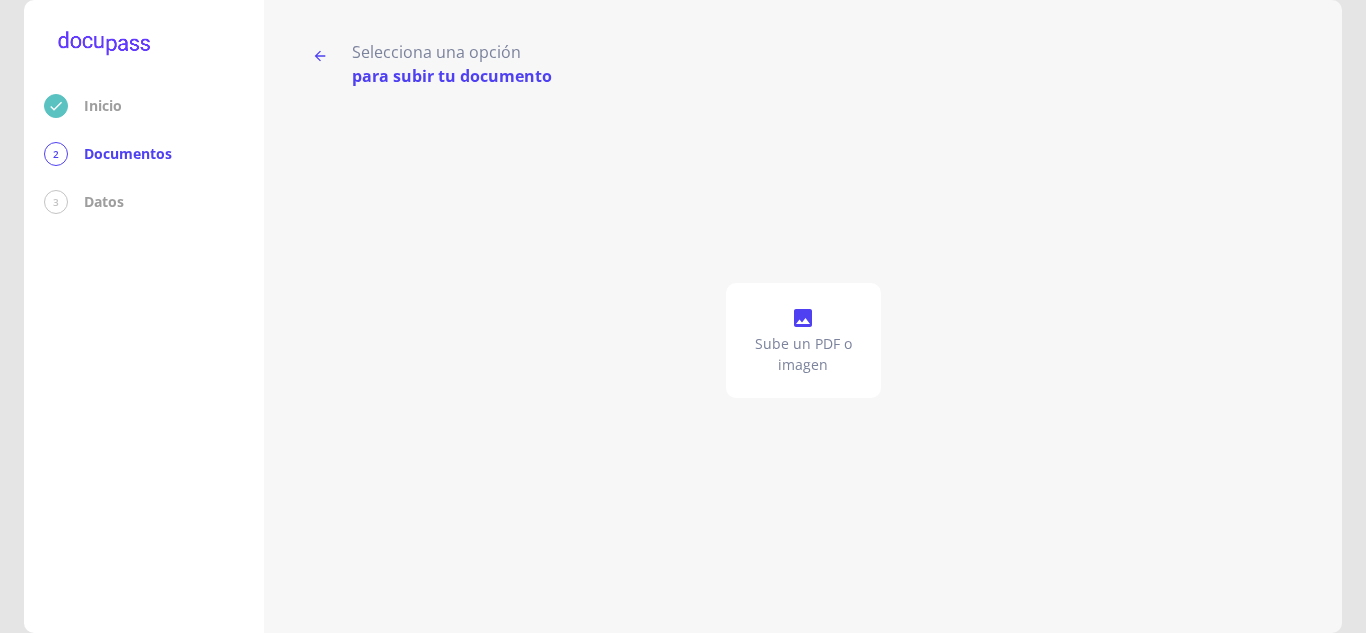 click on "Sube un PDF o imagen" 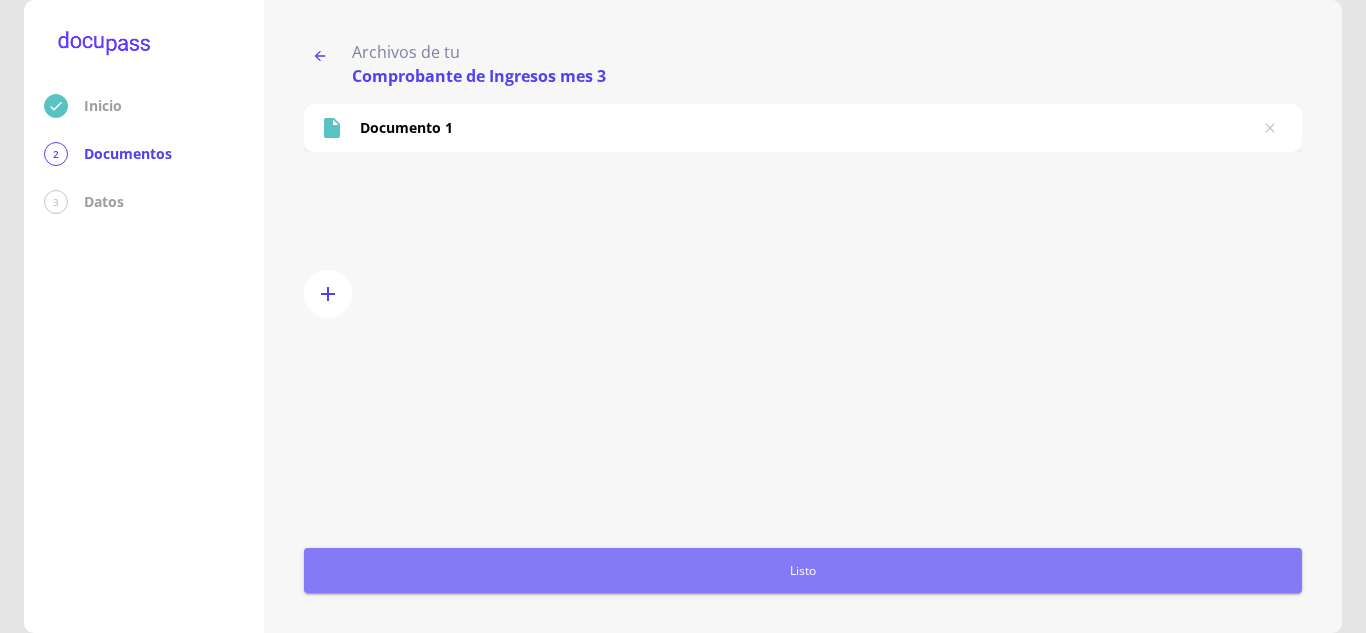 click on "Listo" at bounding box center (803, 570) 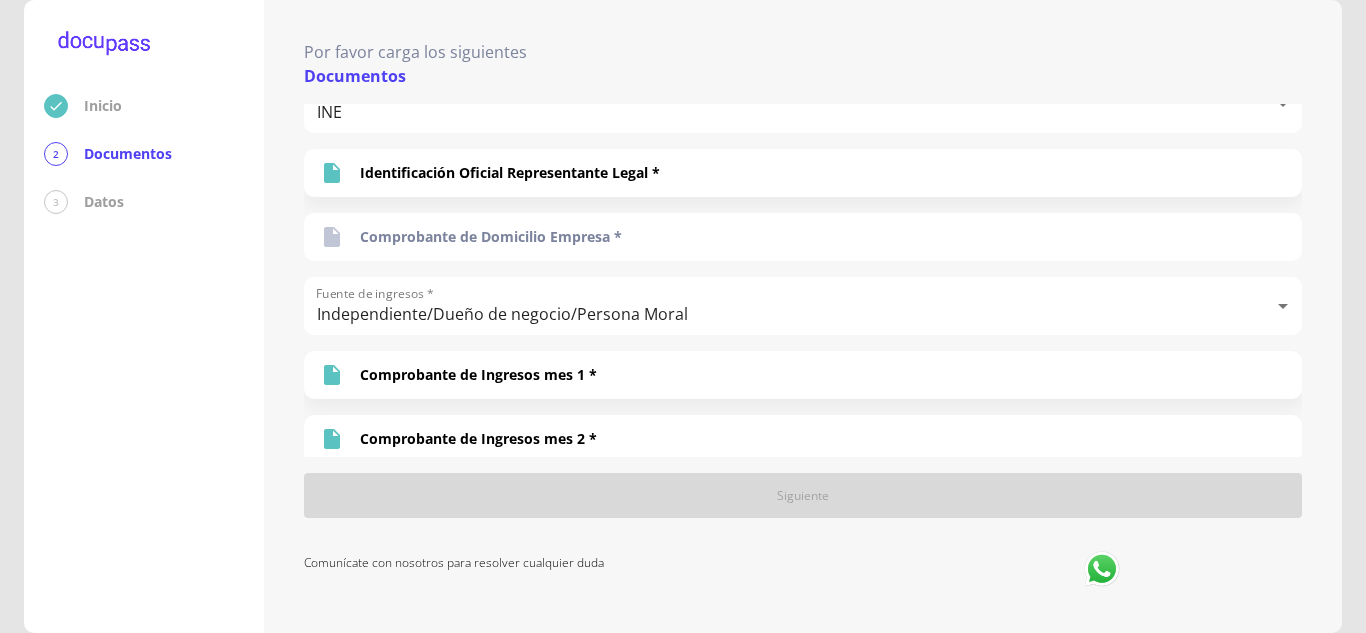 scroll, scrollTop: 0, scrollLeft: 0, axis: both 